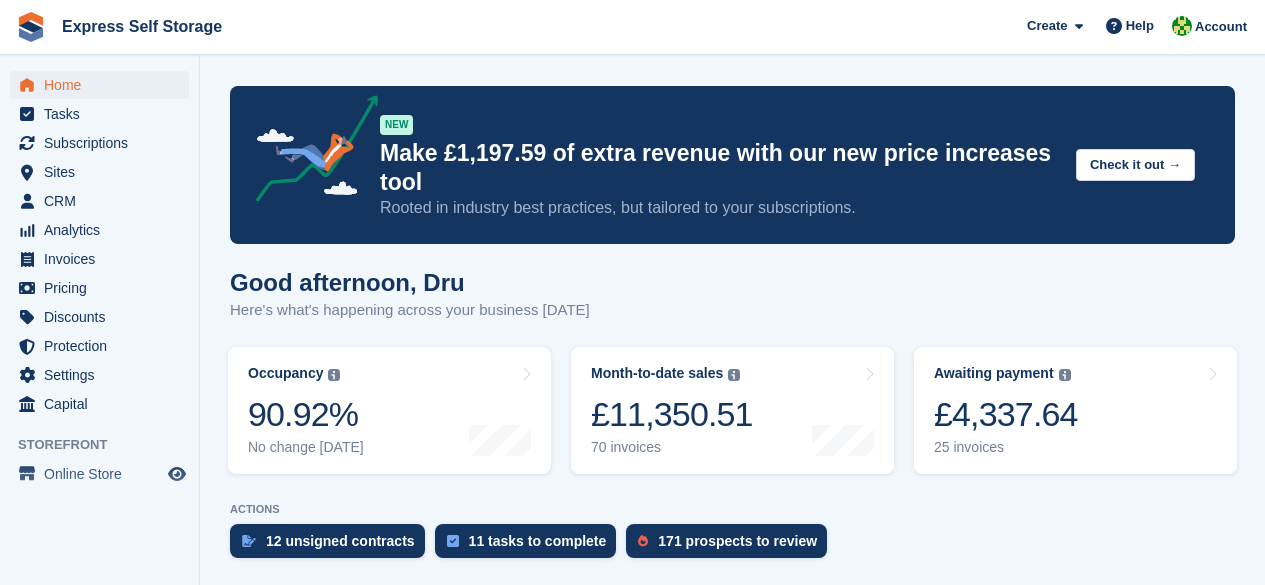scroll, scrollTop: 0, scrollLeft: 0, axis: both 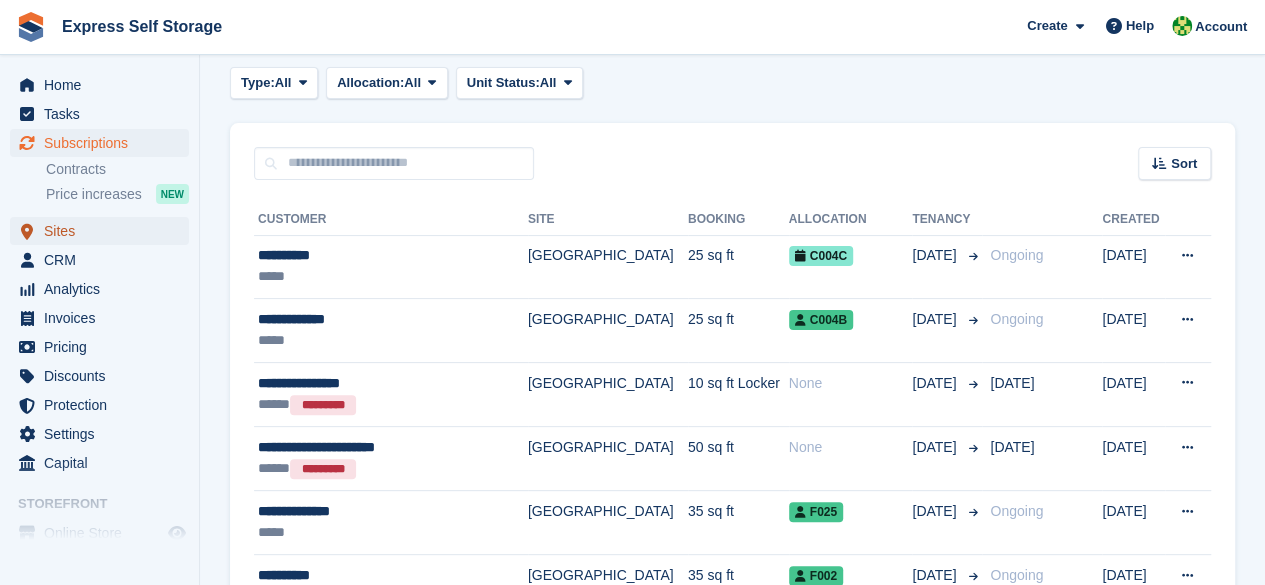 click on "Sites" at bounding box center [104, 231] 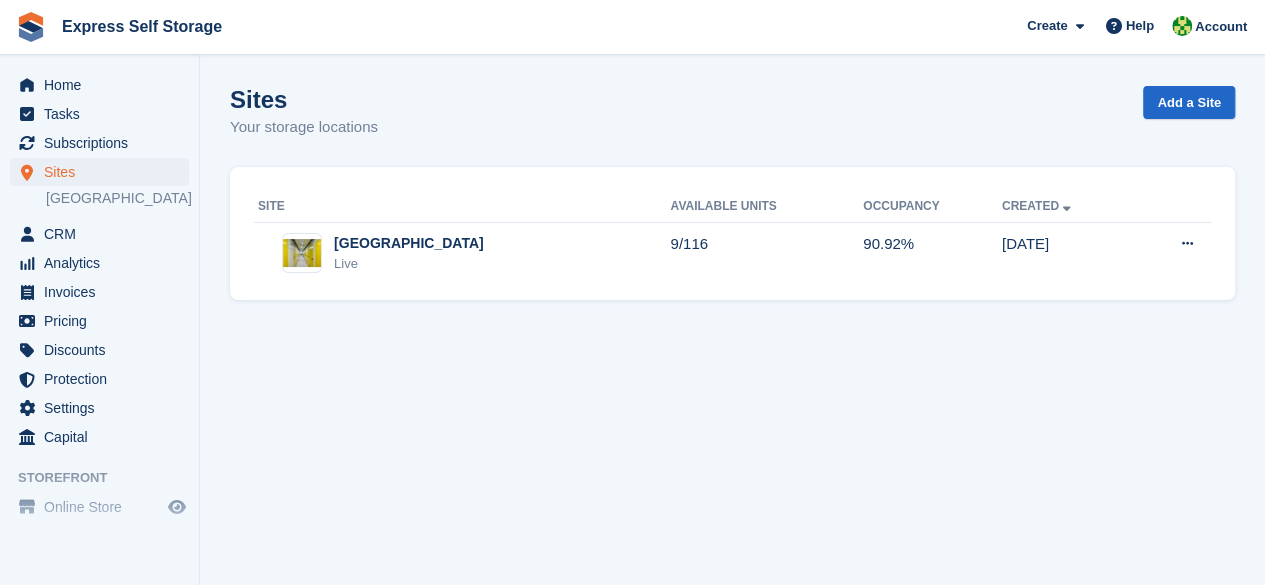 scroll, scrollTop: 0, scrollLeft: 0, axis: both 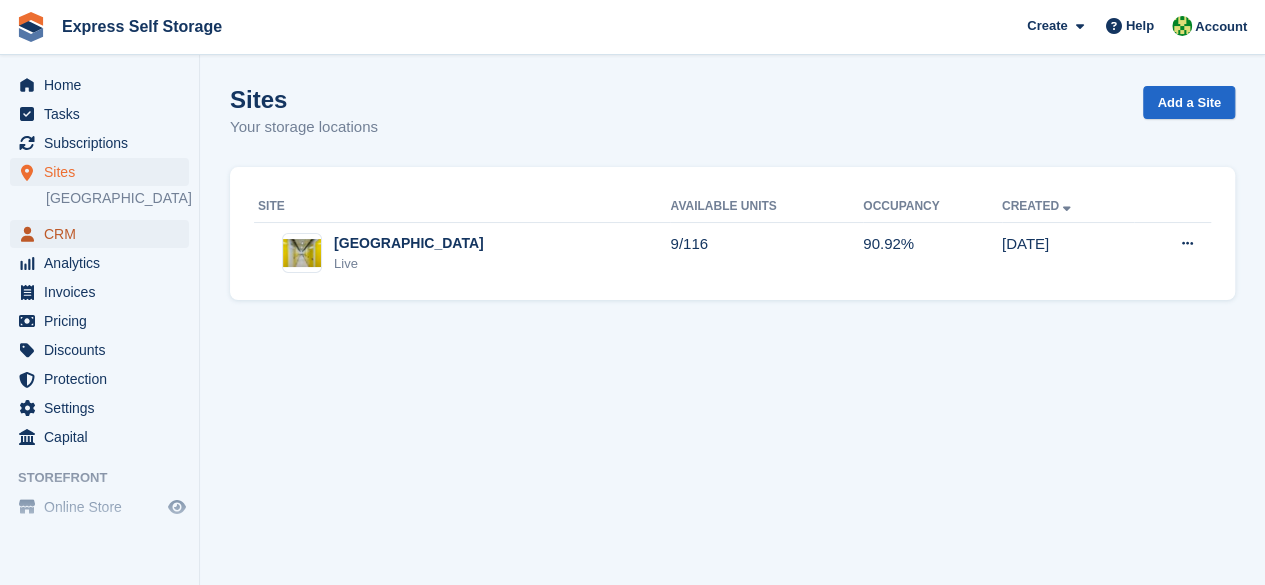 click on "CRM" at bounding box center (104, 234) 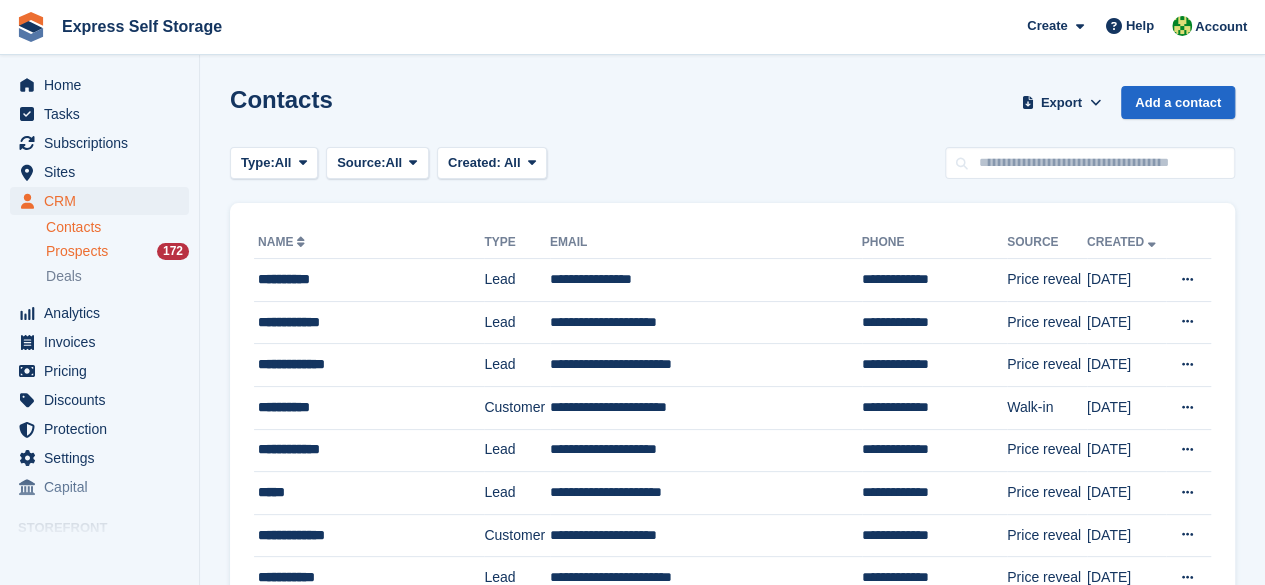 click on "Prospects" at bounding box center [77, 251] 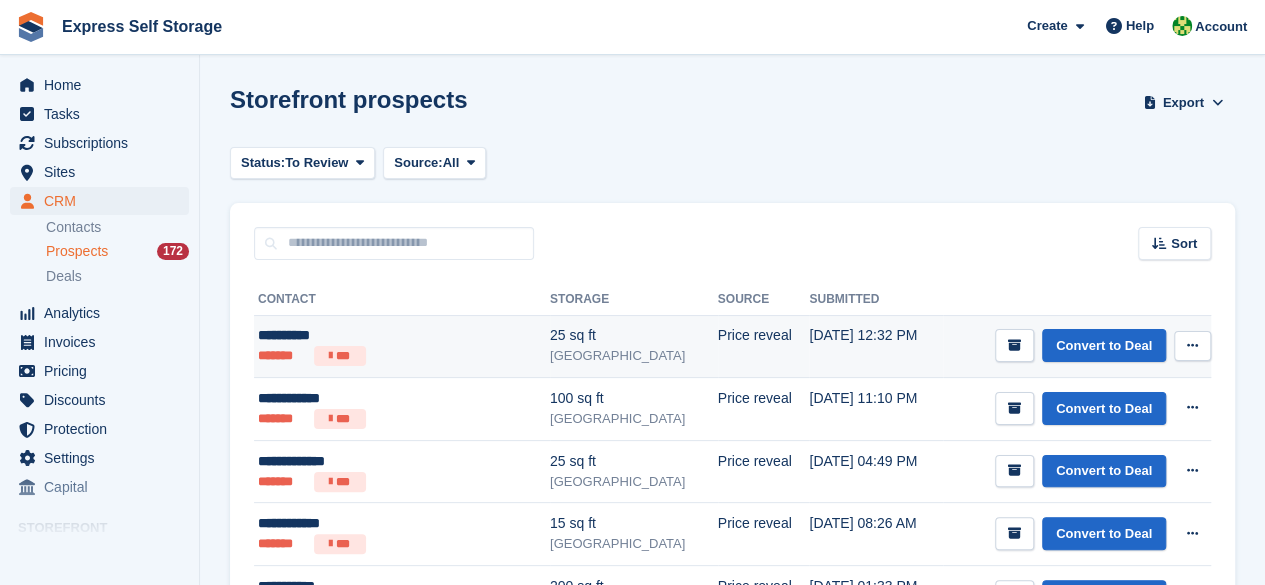 click on "*******
***" at bounding box center (375, 356) 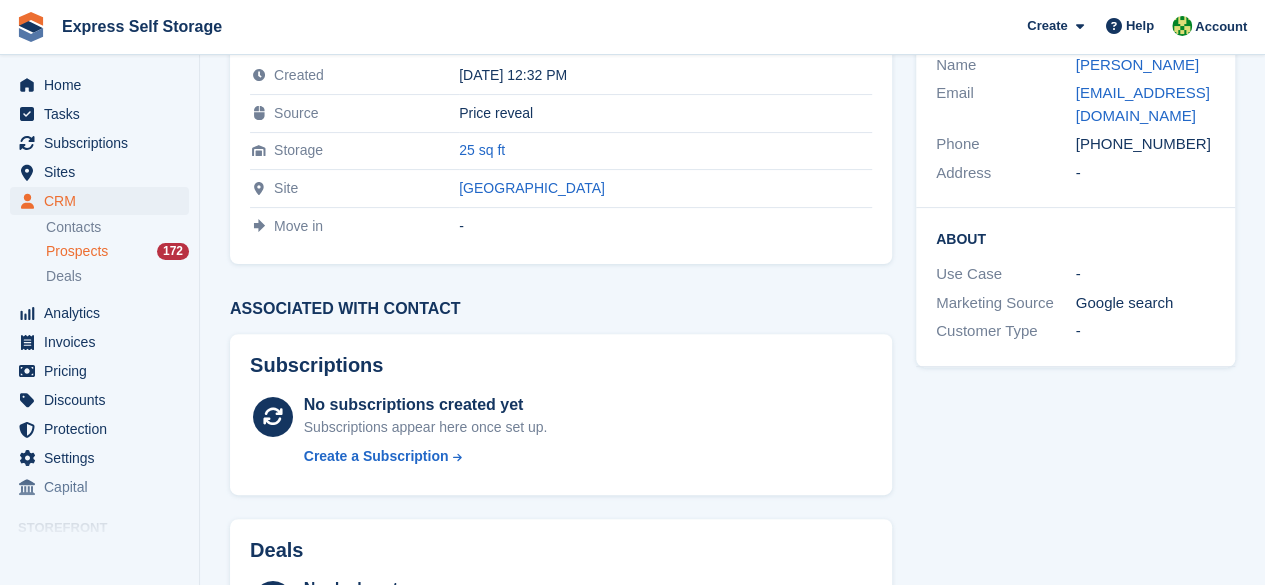 scroll, scrollTop: 0, scrollLeft: 0, axis: both 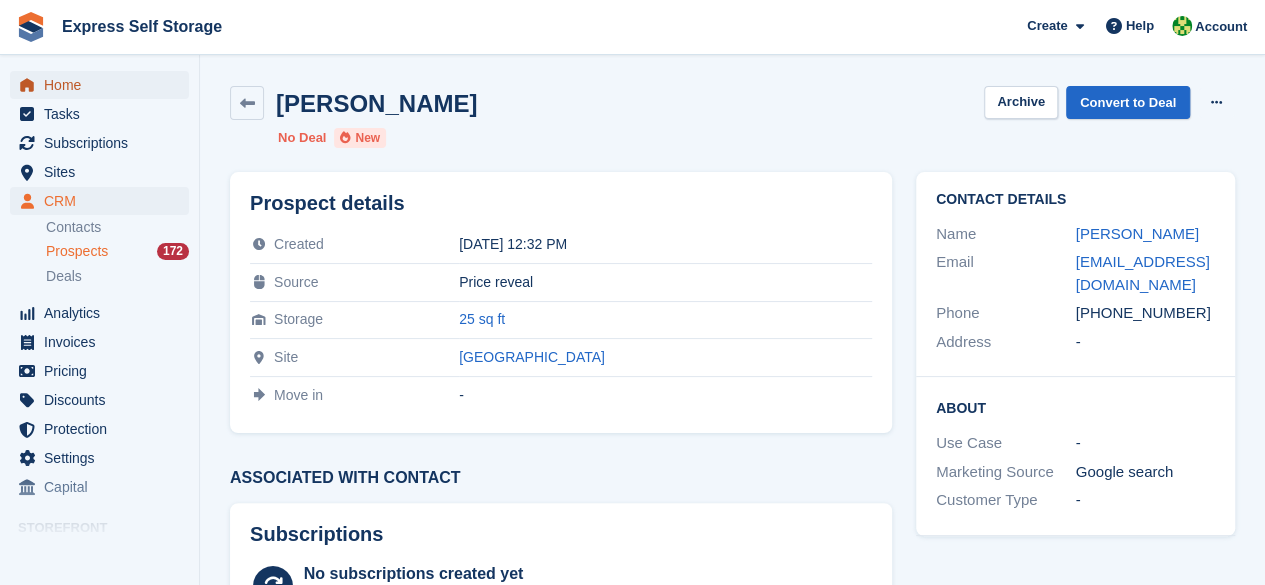 click on "Home" at bounding box center [104, 85] 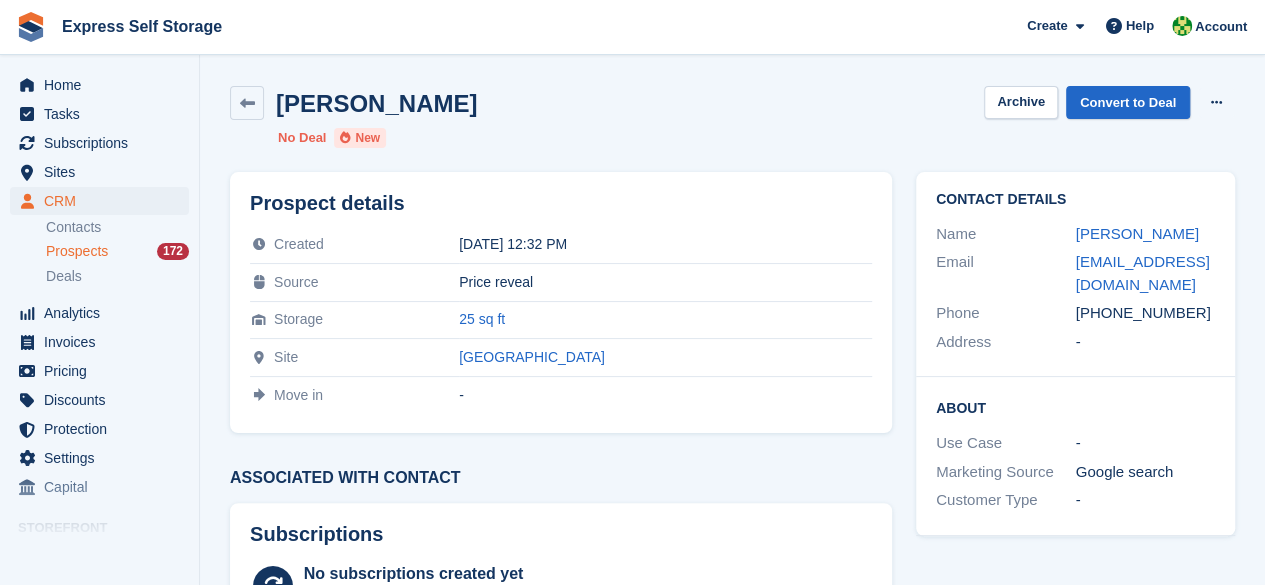 scroll, scrollTop: 100, scrollLeft: 0, axis: vertical 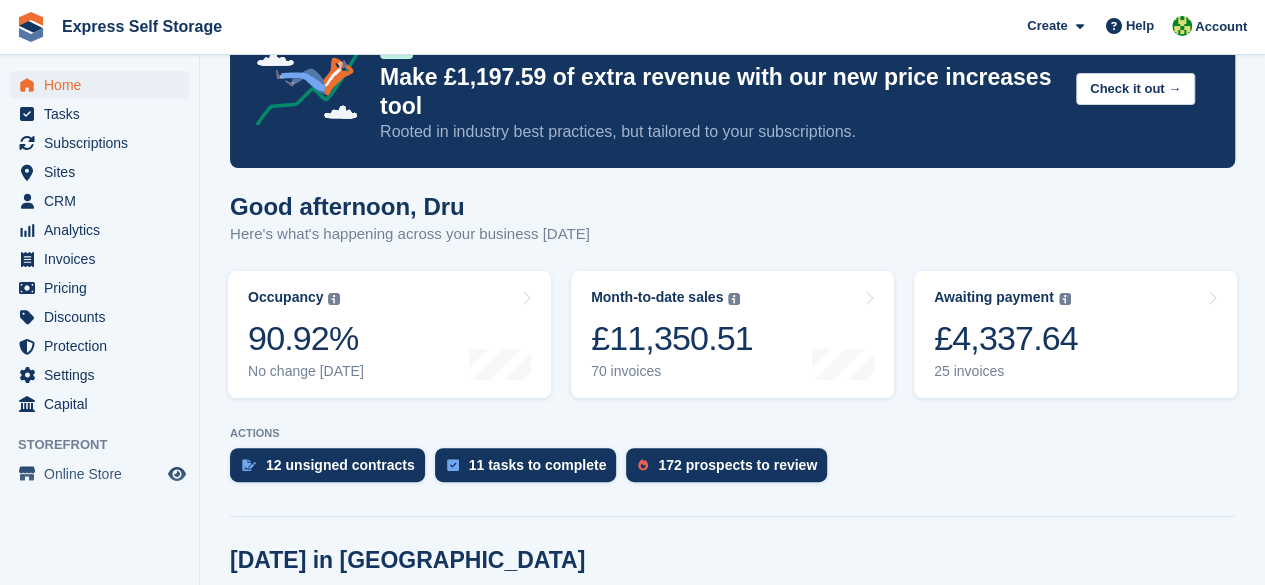 click on "Good afternoon, Dru
Here's what's happening across your business today" at bounding box center [732, 231] 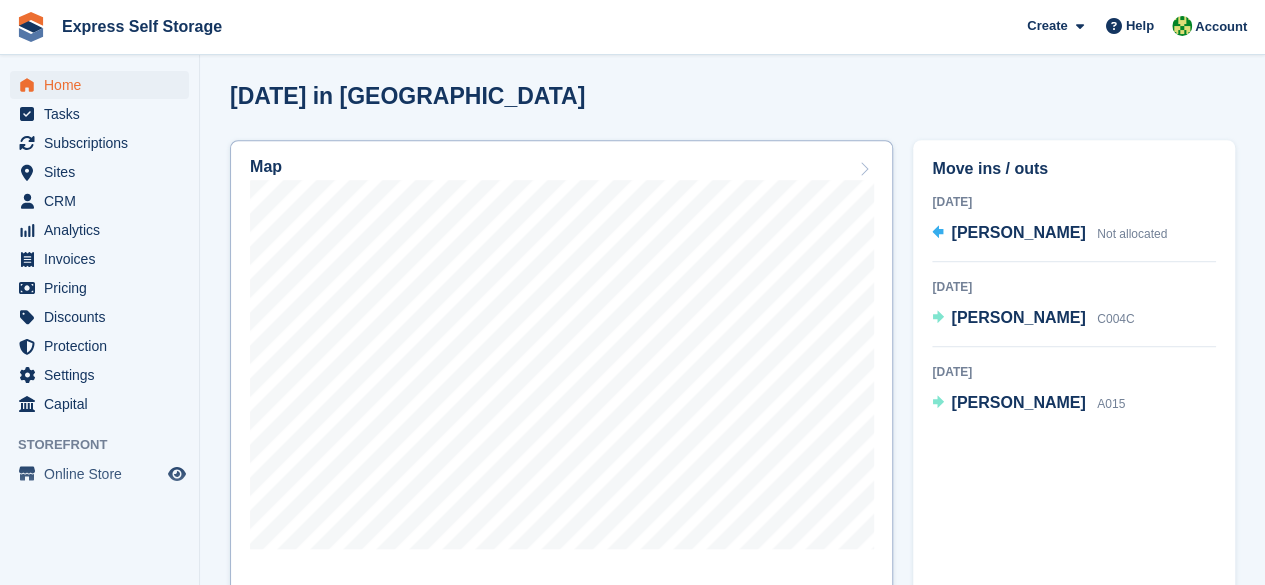 scroll, scrollTop: 676, scrollLeft: 0, axis: vertical 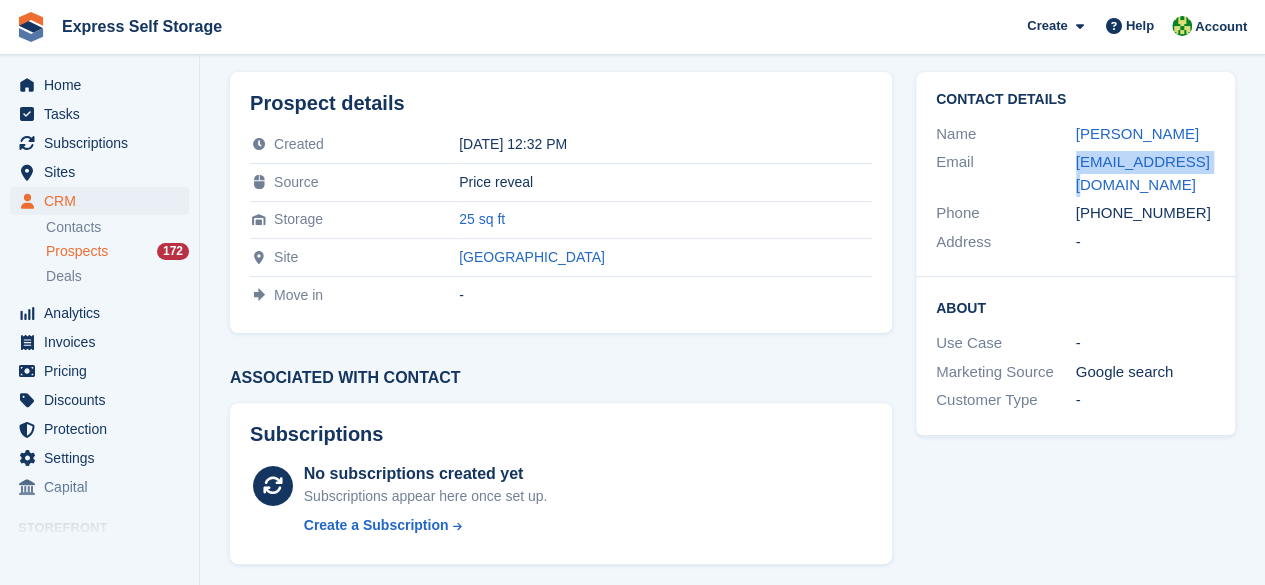 drag, startPoint x: 1068, startPoint y: 173, endPoint x: 1229, endPoint y: 176, distance: 161.02795 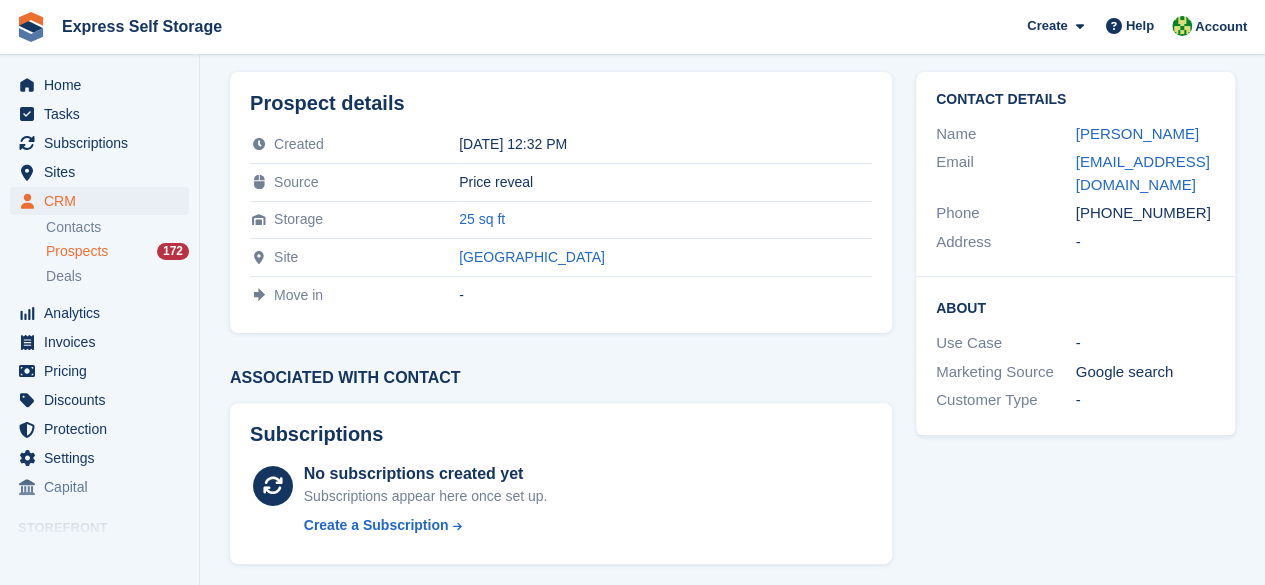 click on "Home
Tasks
Subscriptions
Subscriptions
Subscriptions
Contracts
Price increases
NEW
Contracts
Price increases
NEW
Sites
Sites
Sites
North Finchley
North Finchley" at bounding box center [99, 282] 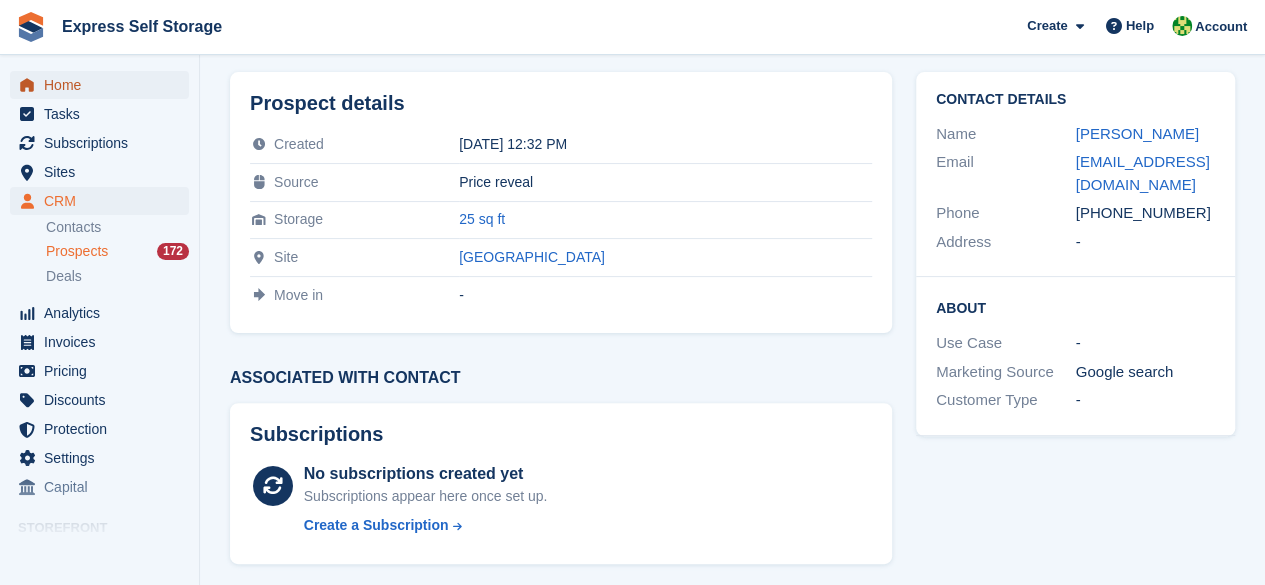click on "Home" at bounding box center [104, 85] 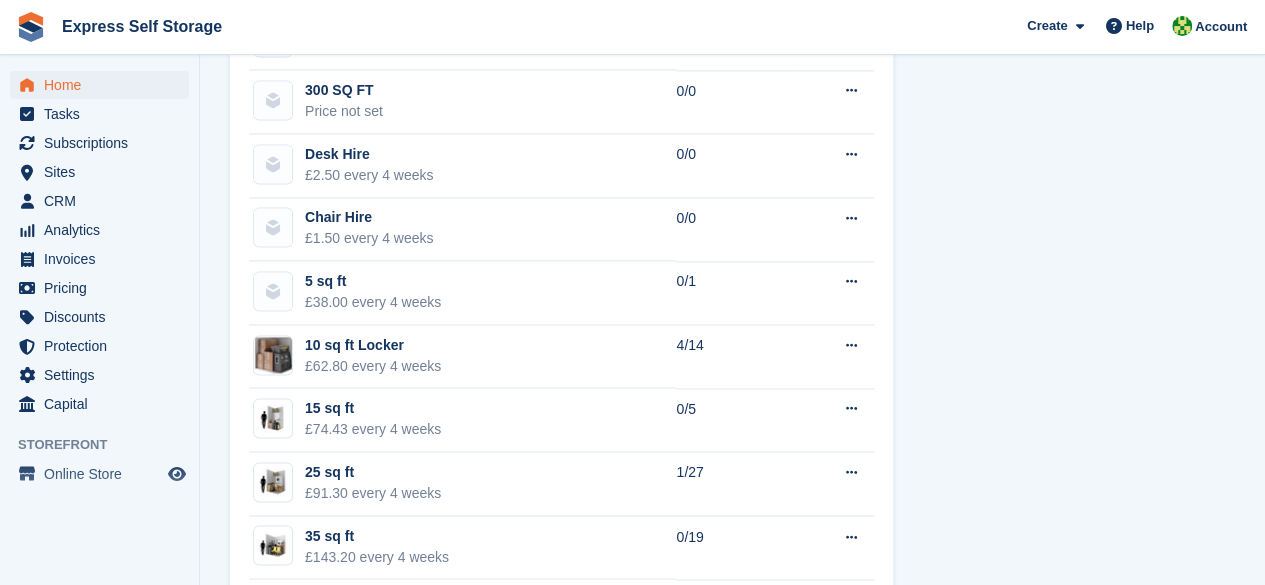 scroll, scrollTop: 1476, scrollLeft: 0, axis: vertical 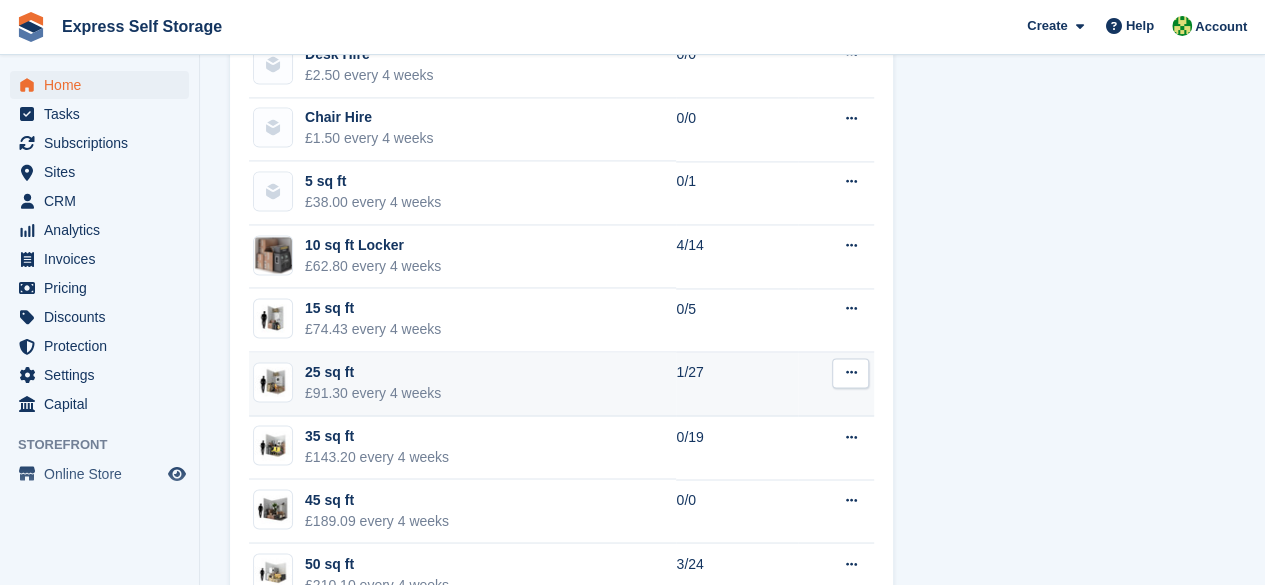 click at bounding box center (850, 372) 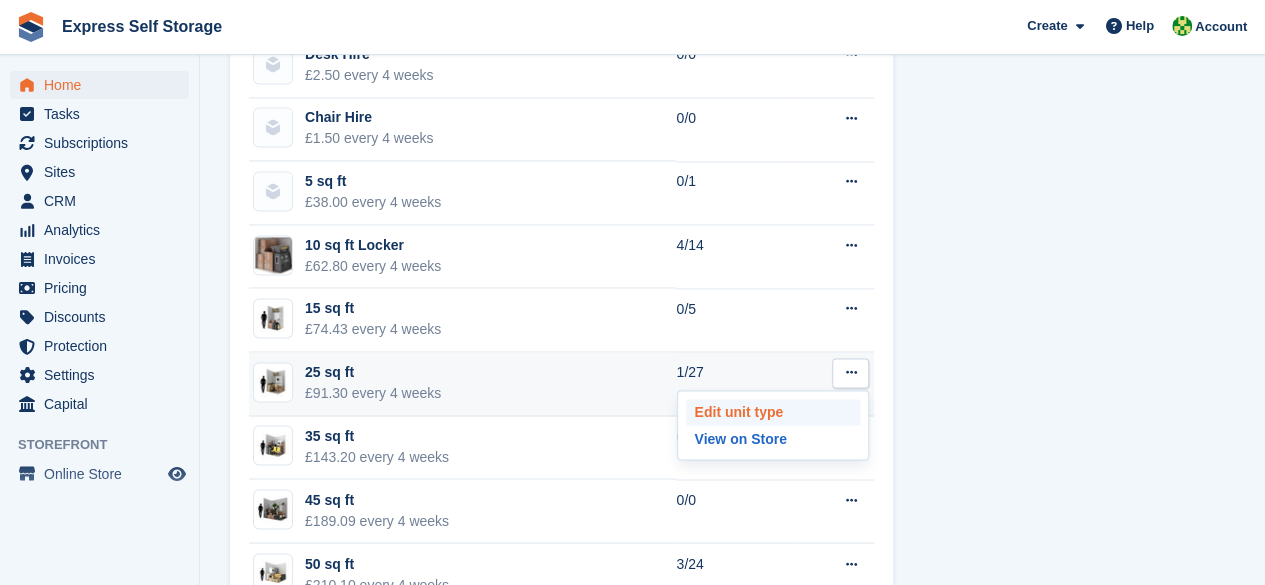 click on "Edit unit type" at bounding box center (773, 412) 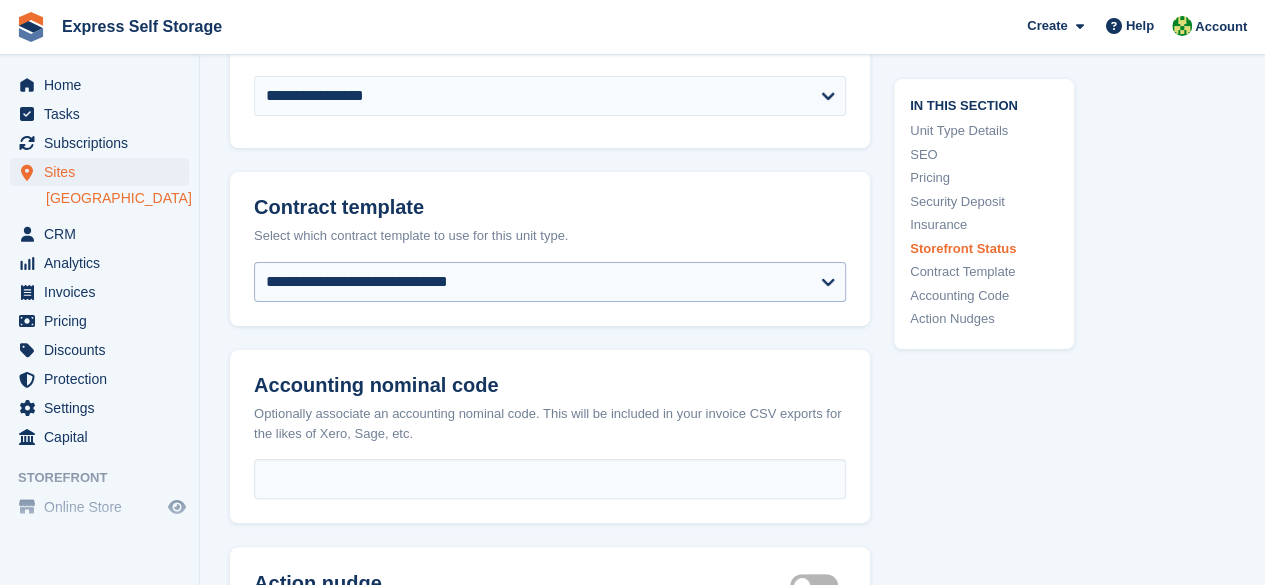 scroll, scrollTop: 3700, scrollLeft: 0, axis: vertical 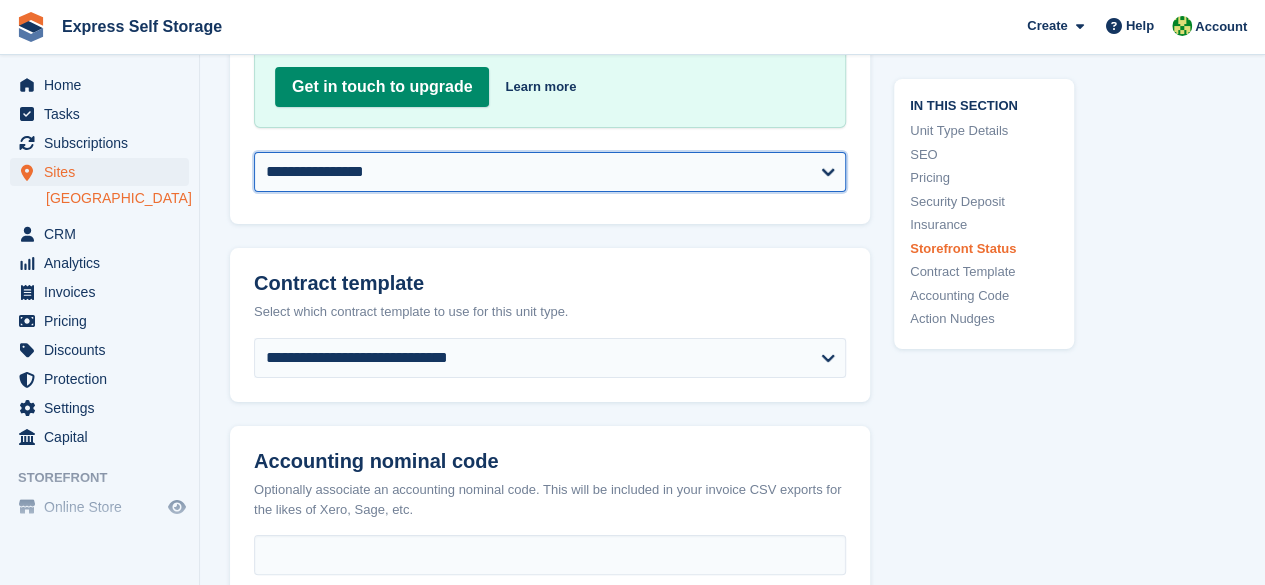 click on "**********" at bounding box center (550, 172) 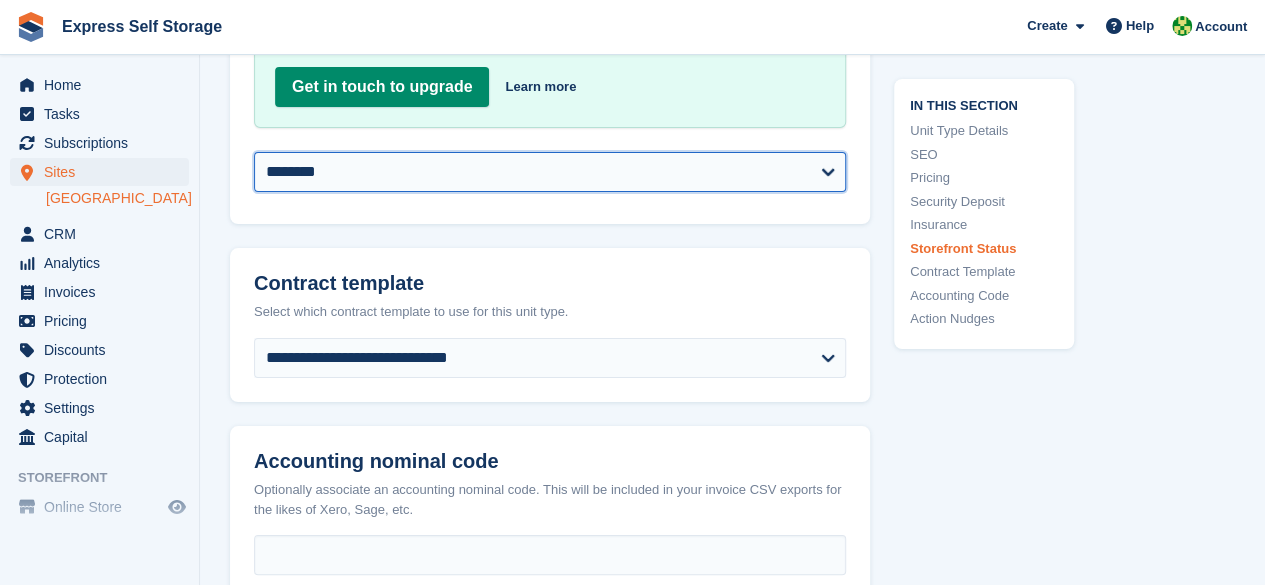 click on "**********" at bounding box center [550, 172] 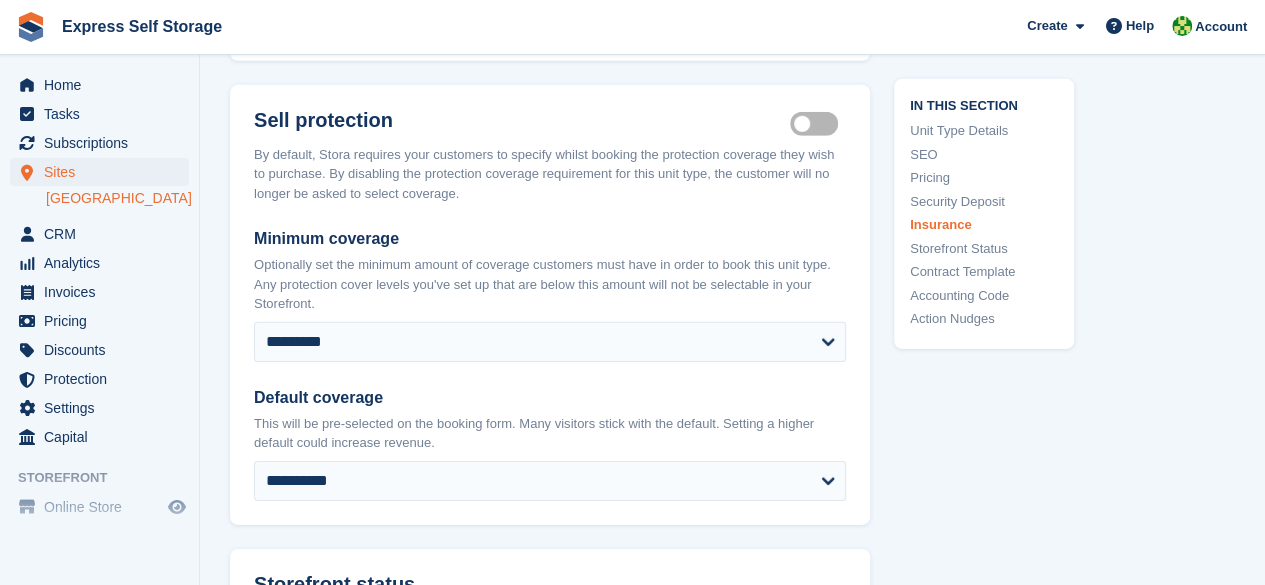 scroll, scrollTop: 2900, scrollLeft: 0, axis: vertical 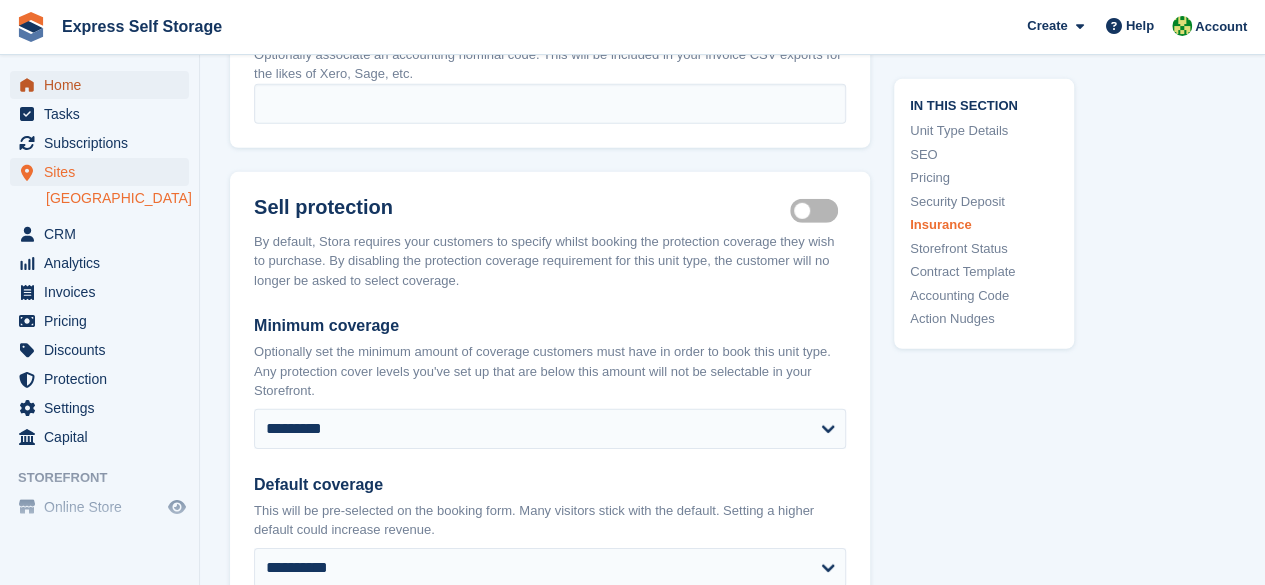 click on "Home" at bounding box center [104, 85] 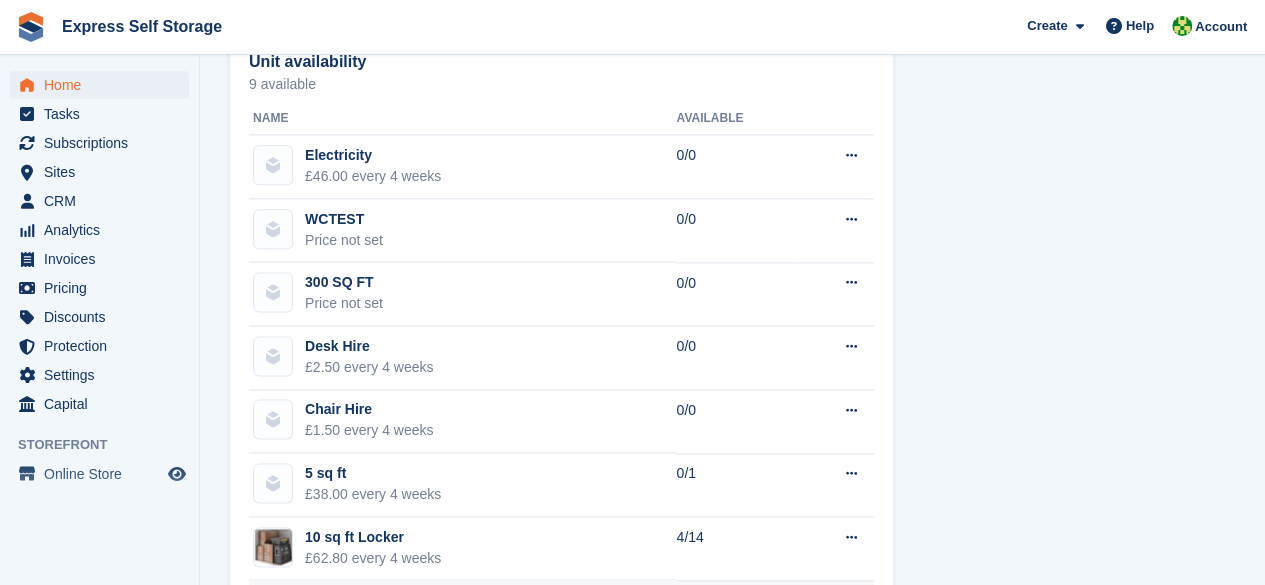 scroll, scrollTop: 1276, scrollLeft: 0, axis: vertical 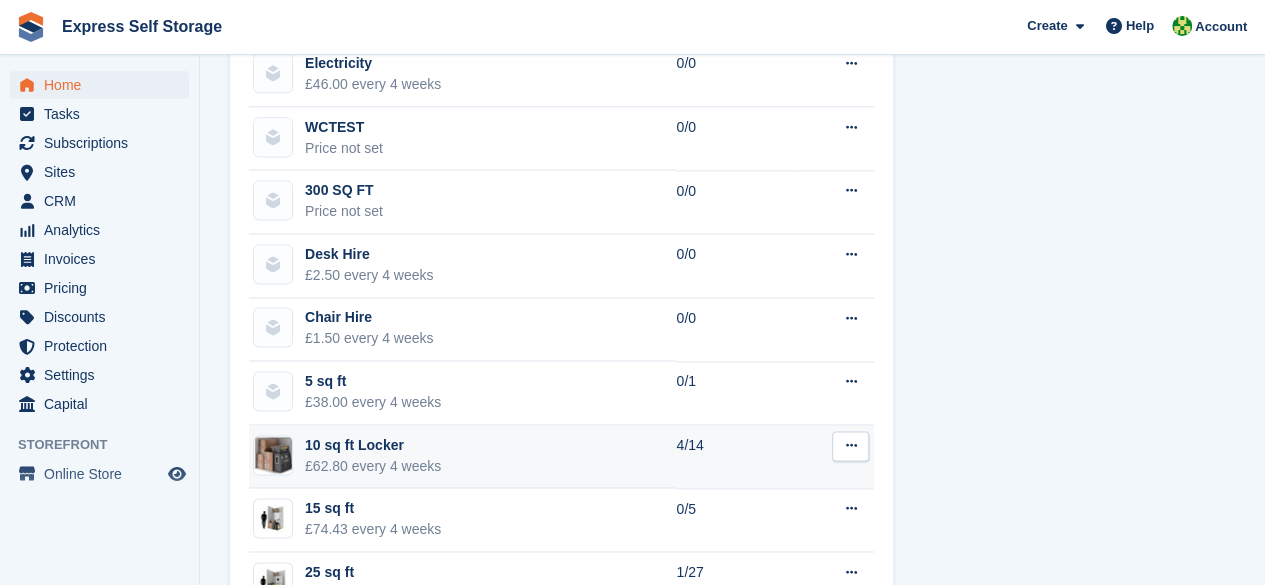 click on "Edit unit type
View on Store" at bounding box center (836, 457) 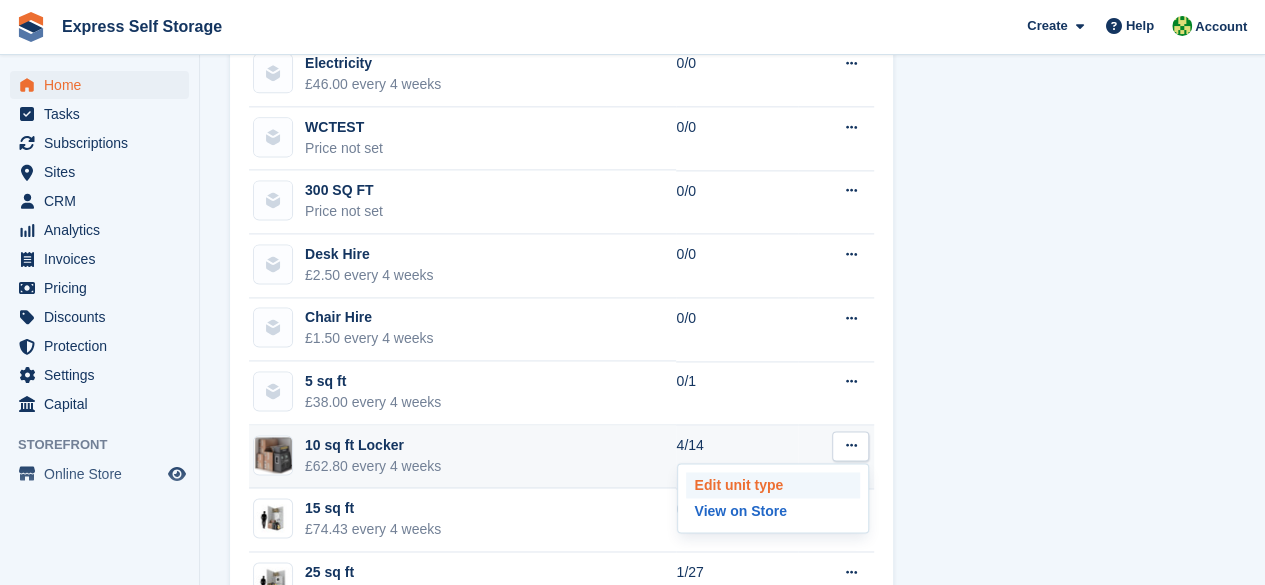 click on "Edit unit type" at bounding box center [773, 485] 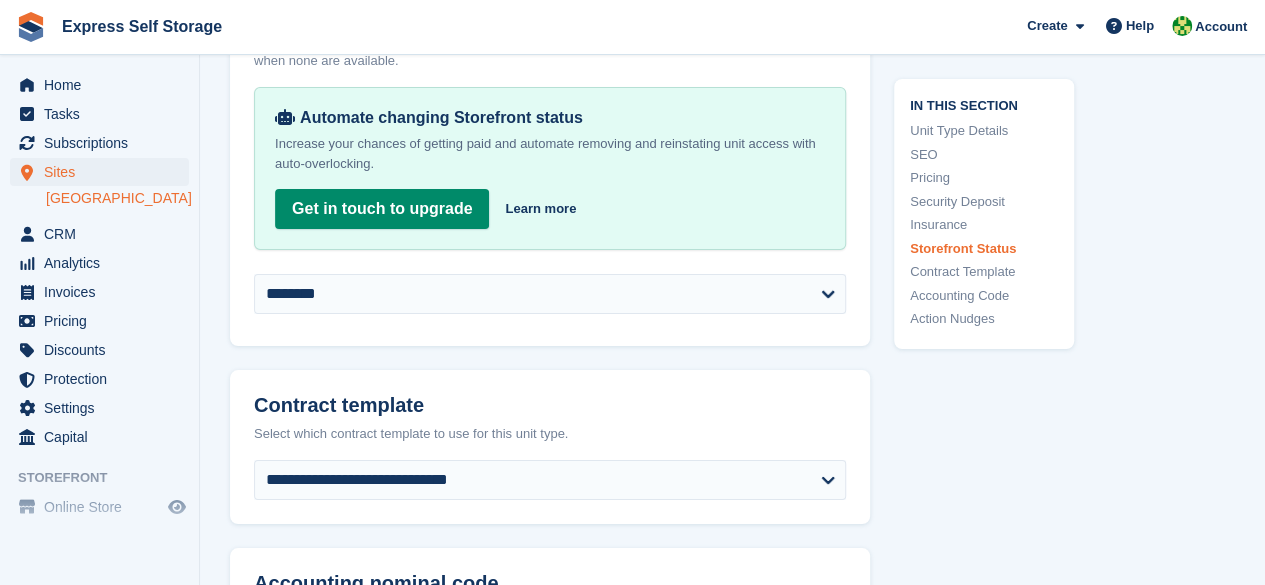scroll, scrollTop: 3600, scrollLeft: 0, axis: vertical 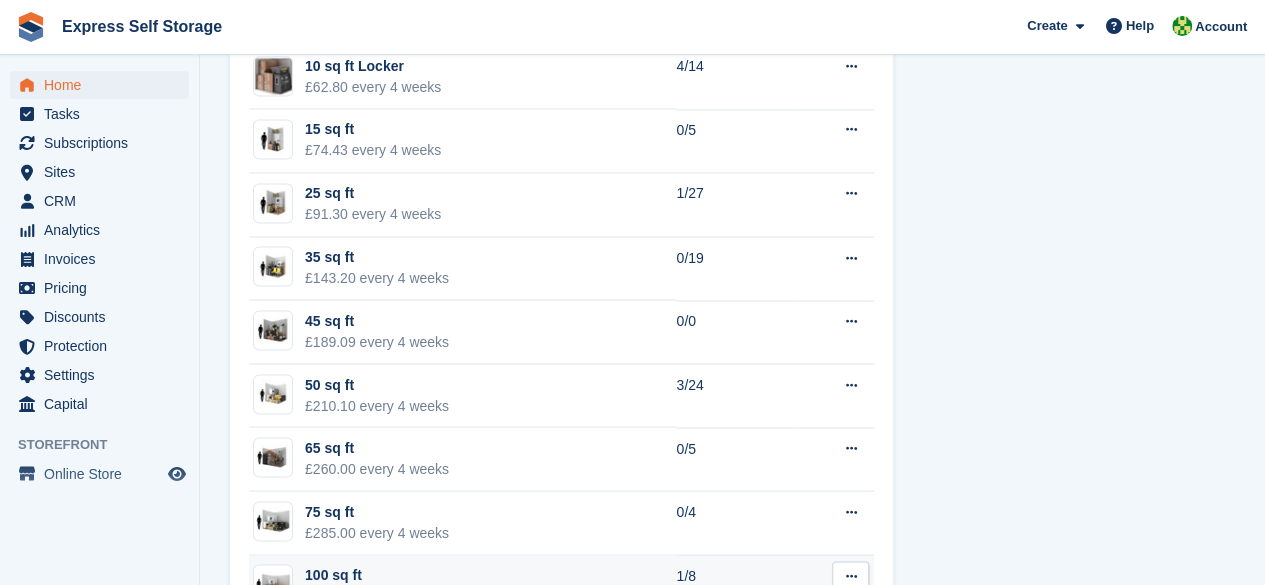 click on "Edit unit type
View on Store" at bounding box center (836, 587) 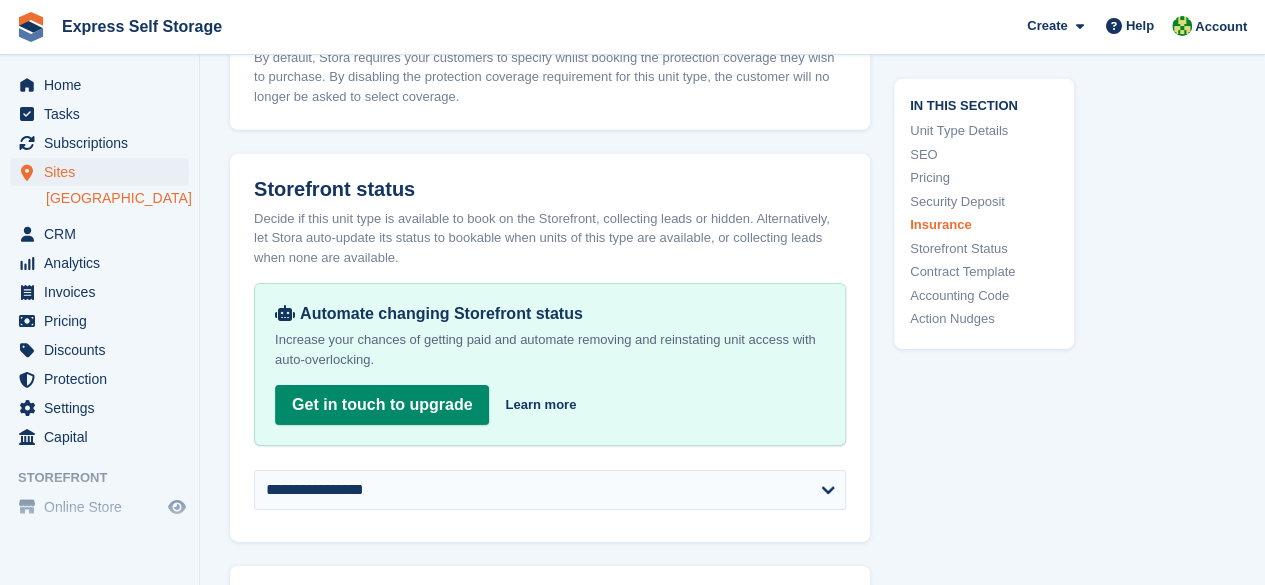 scroll, scrollTop: 3300, scrollLeft: 0, axis: vertical 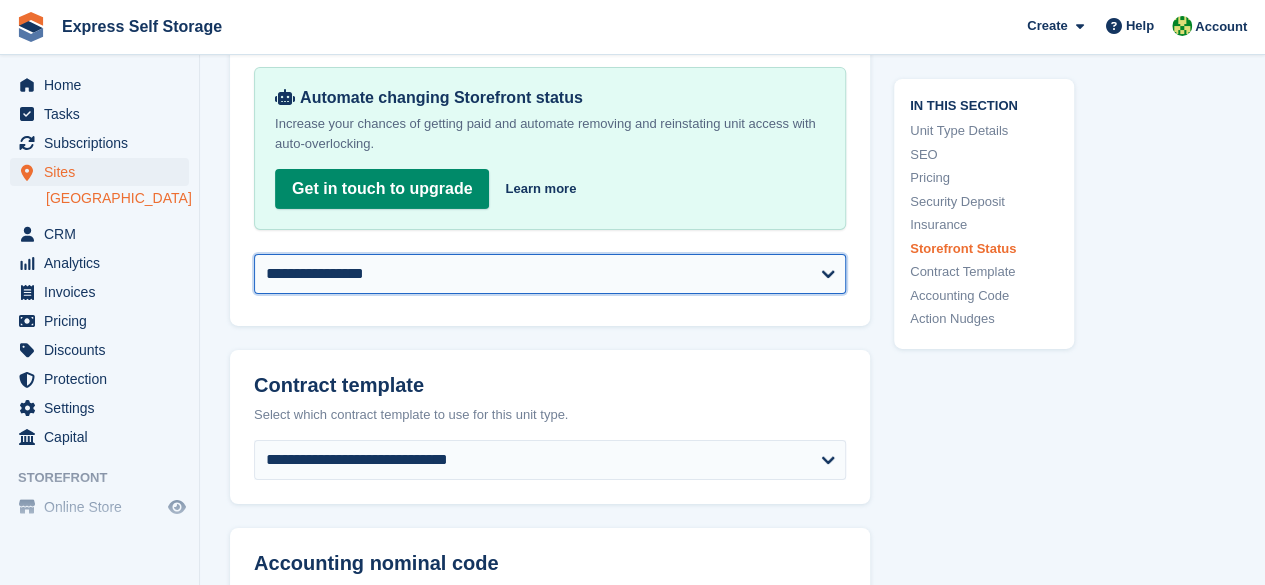 click on "**********" at bounding box center (550, 274) 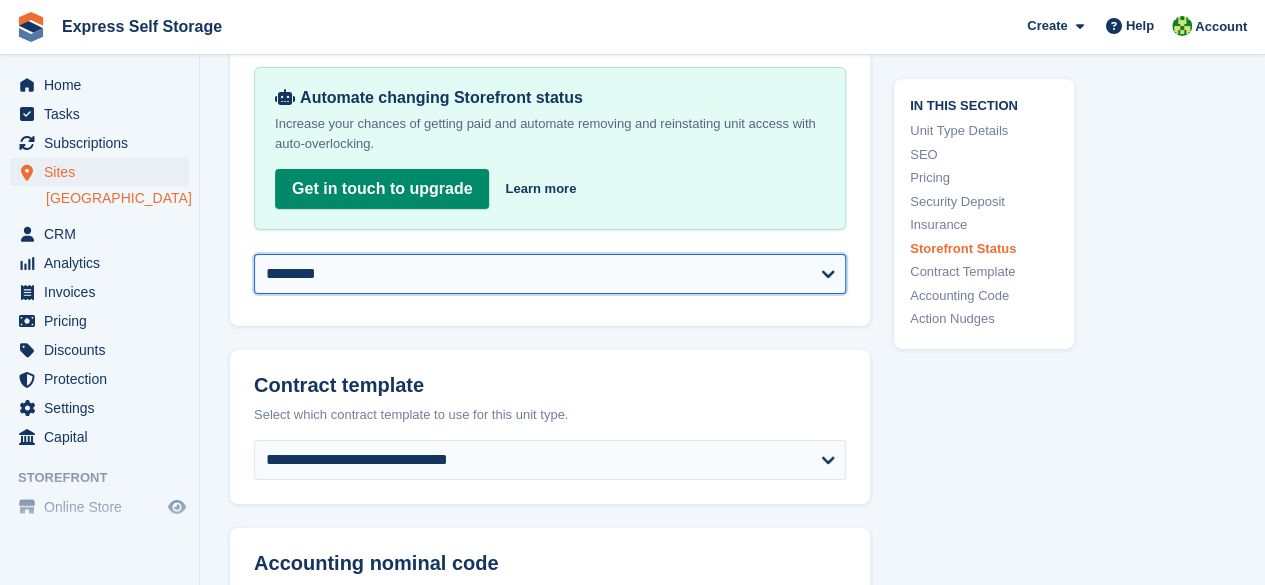 click on "**********" at bounding box center (550, 274) 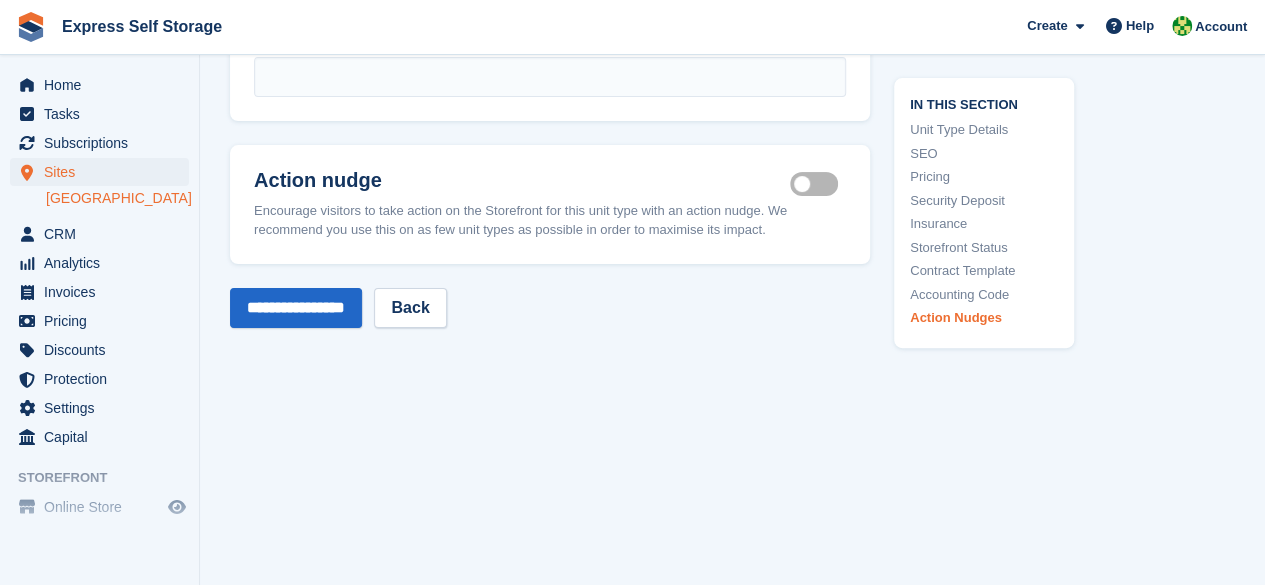 scroll, scrollTop: 3990, scrollLeft: 0, axis: vertical 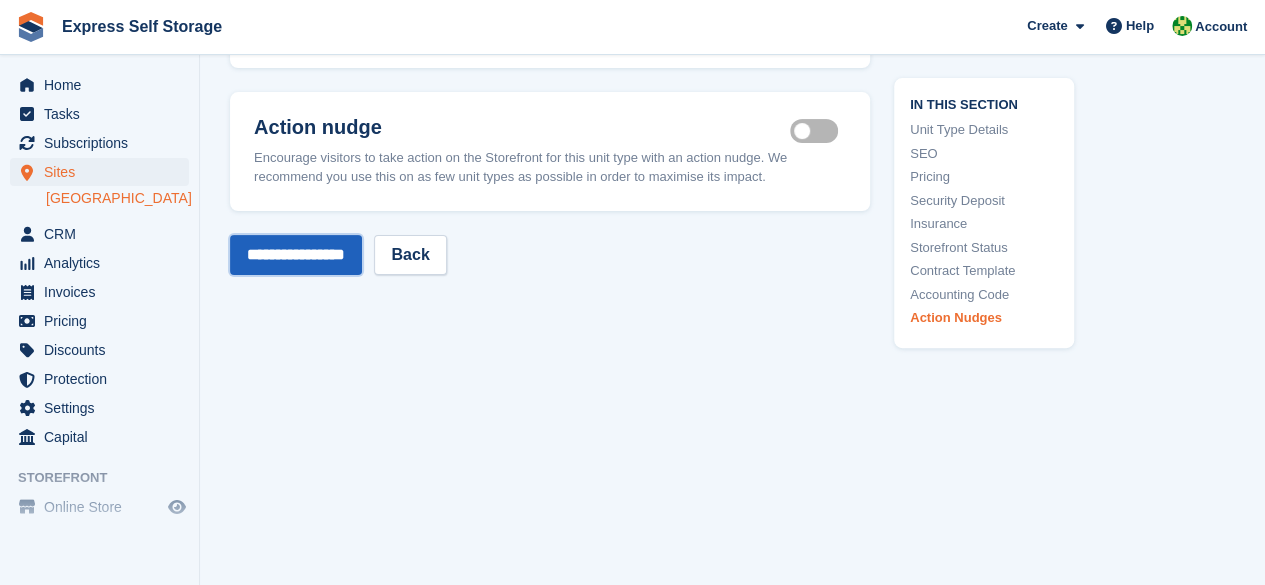 click on "**********" at bounding box center [296, 255] 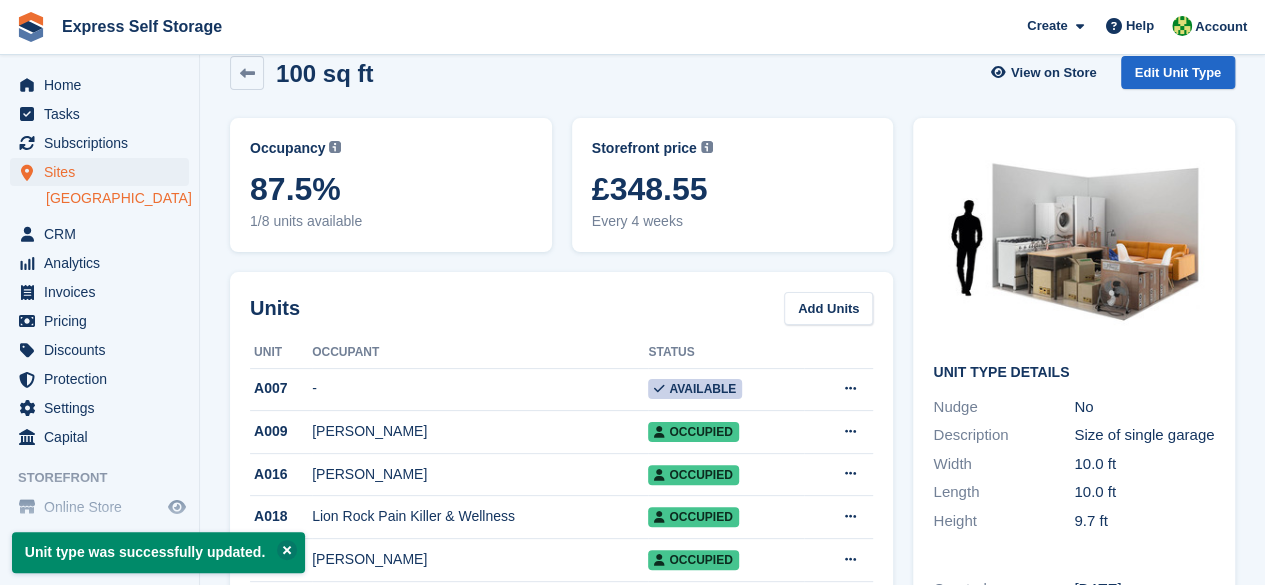 scroll, scrollTop: 0, scrollLeft: 0, axis: both 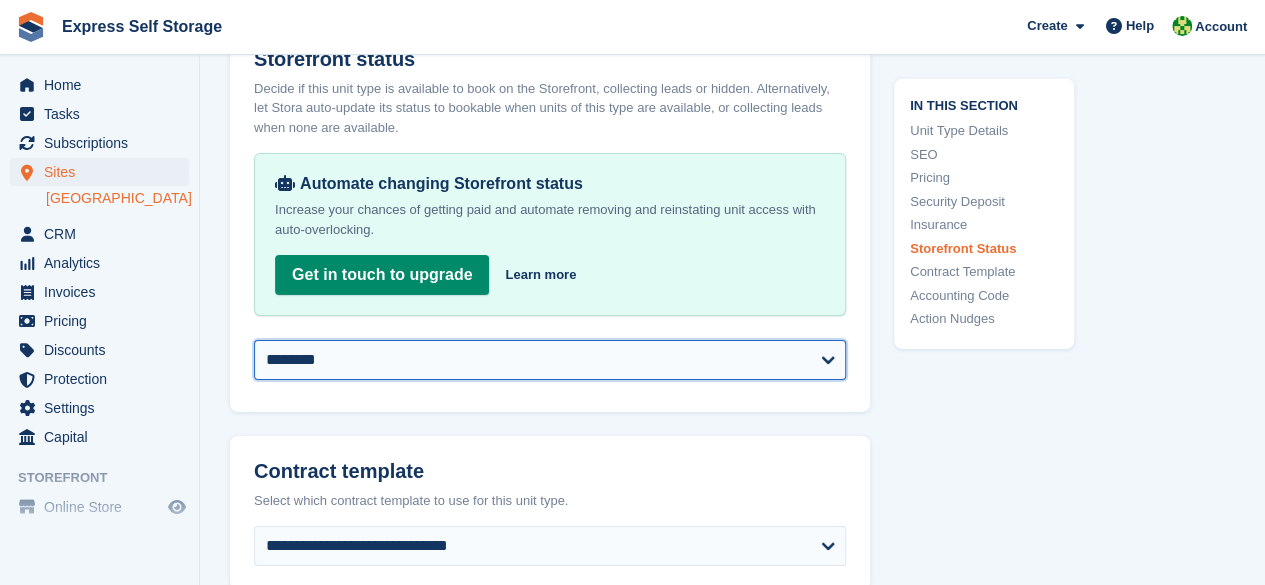 click on "**********" at bounding box center [550, 360] 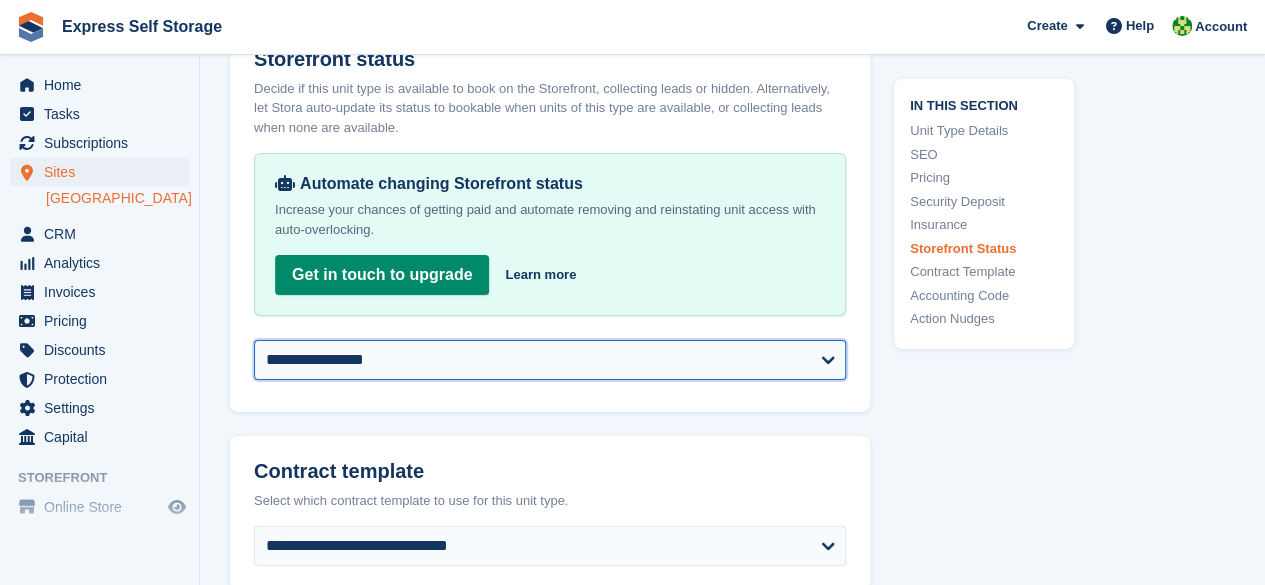 click on "**********" at bounding box center (550, 360) 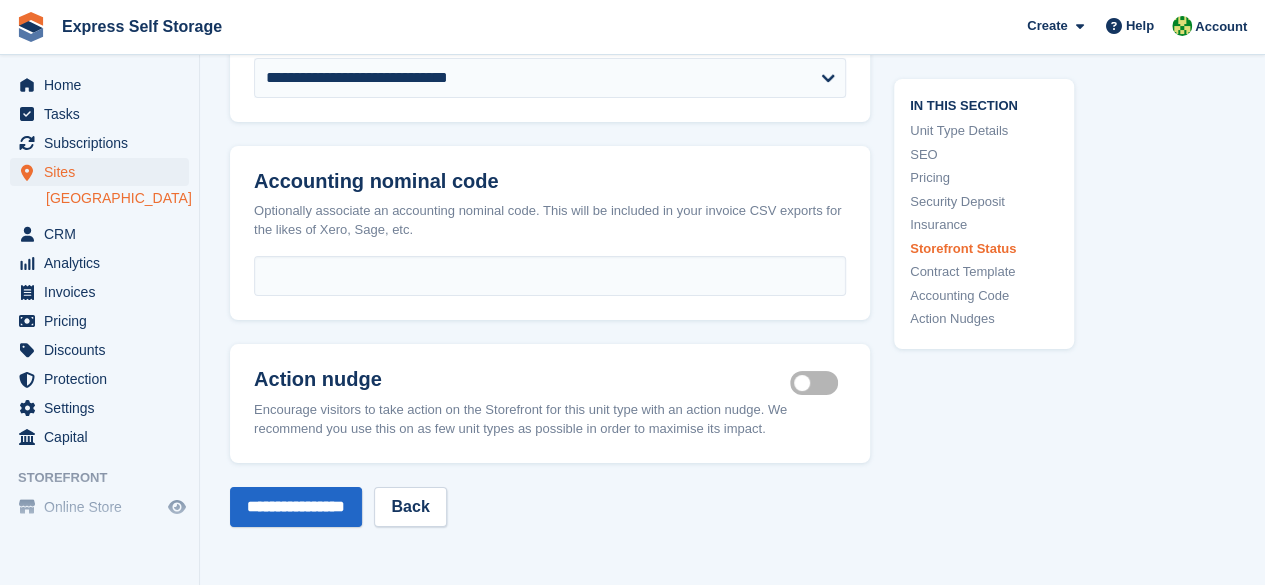 scroll, scrollTop: 3914, scrollLeft: 0, axis: vertical 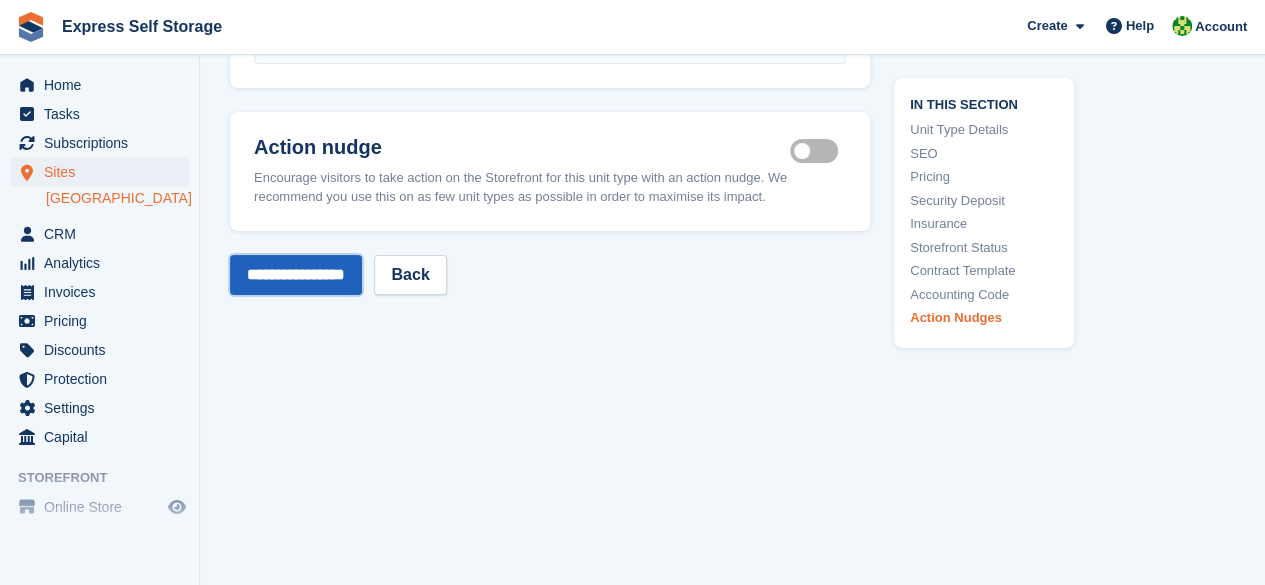 click on "**********" at bounding box center (296, 275) 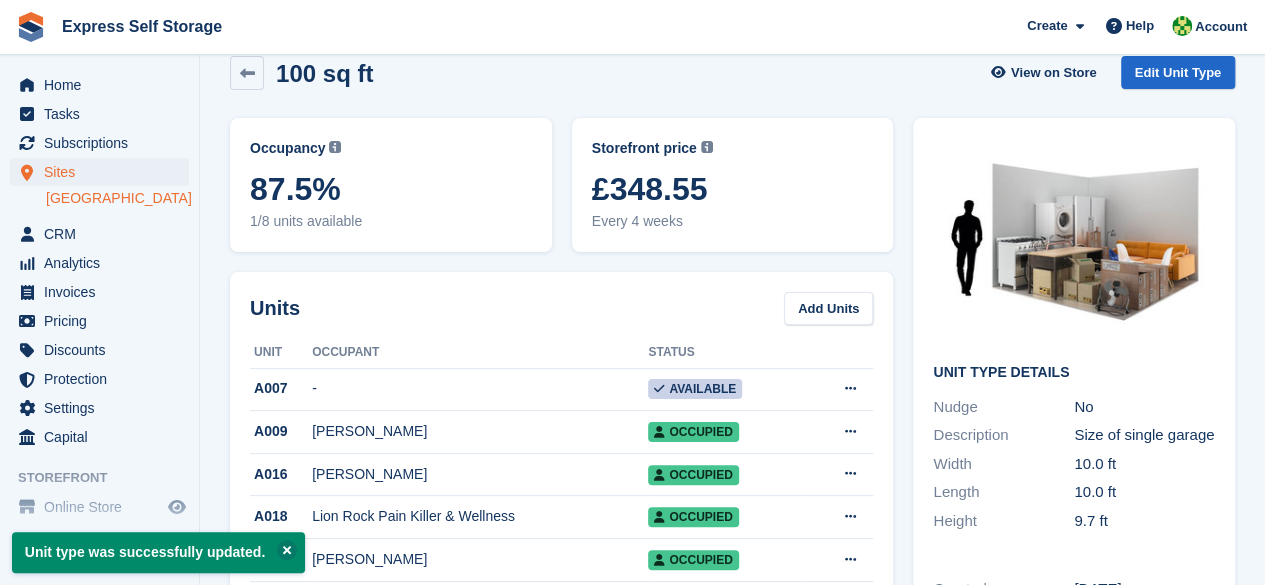 scroll, scrollTop: 0, scrollLeft: 0, axis: both 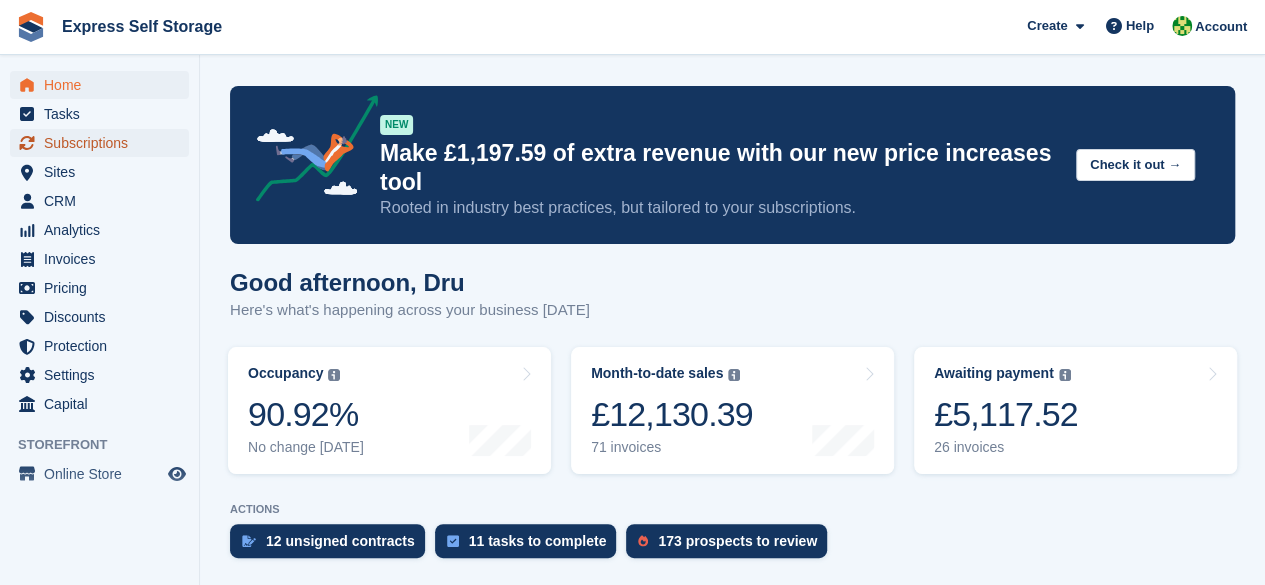 click on "Subscriptions" at bounding box center (104, 143) 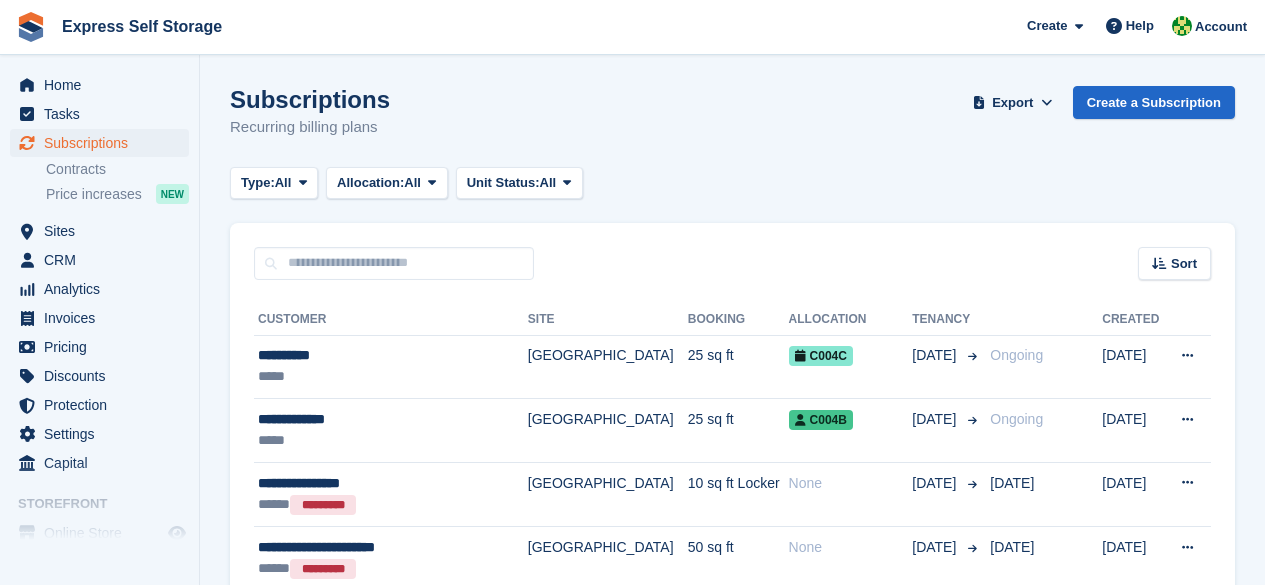 scroll, scrollTop: 0, scrollLeft: 0, axis: both 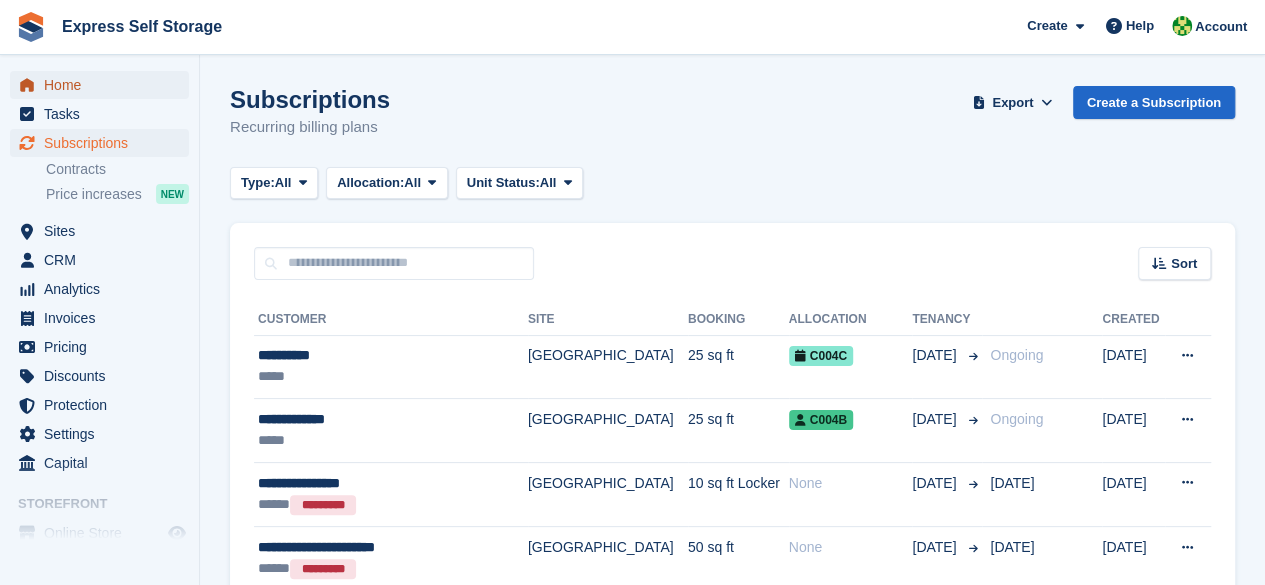click on "Home" at bounding box center [104, 85] 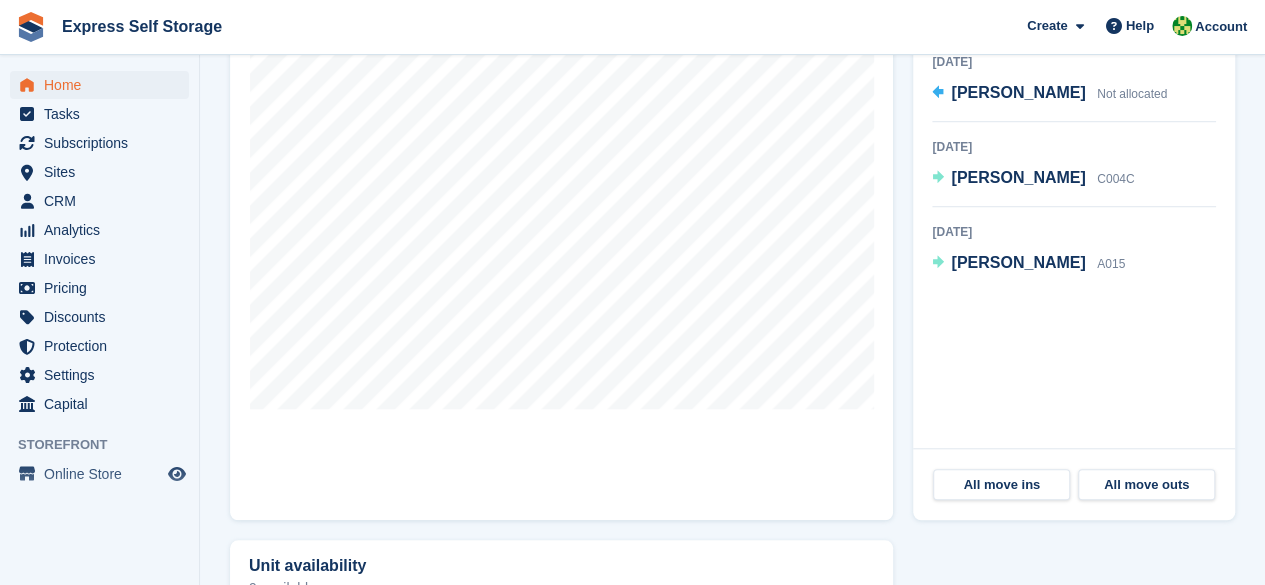 scroll, scrollTop: 800, scrollLeft: 0, axis: vertical 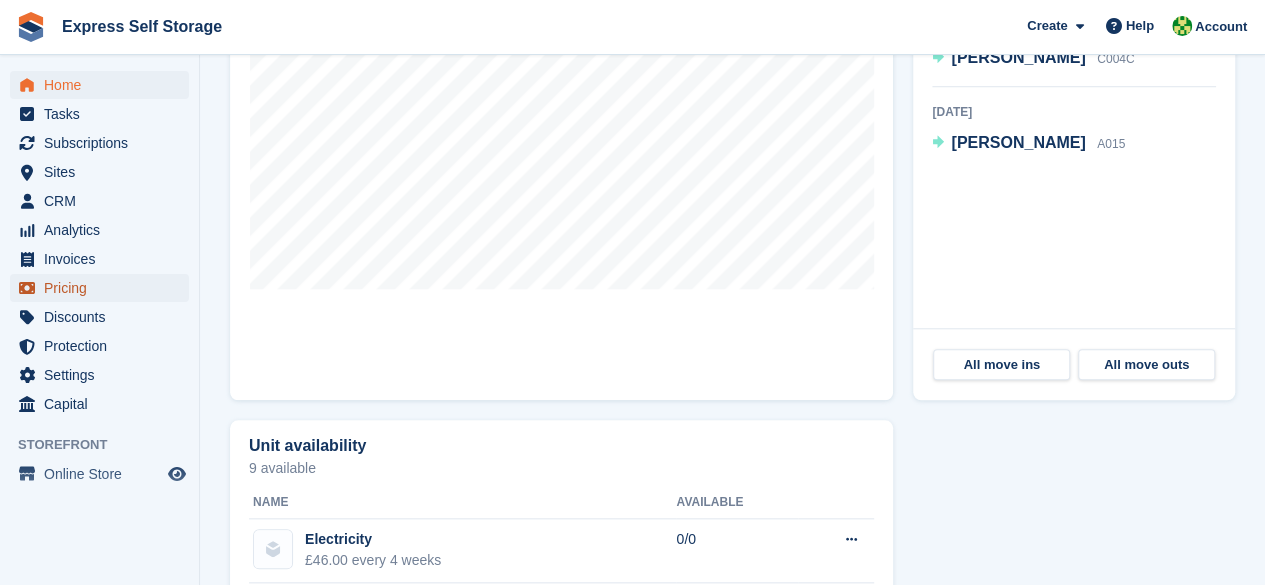 click on "Pricing" at bounding box center [104, 288] 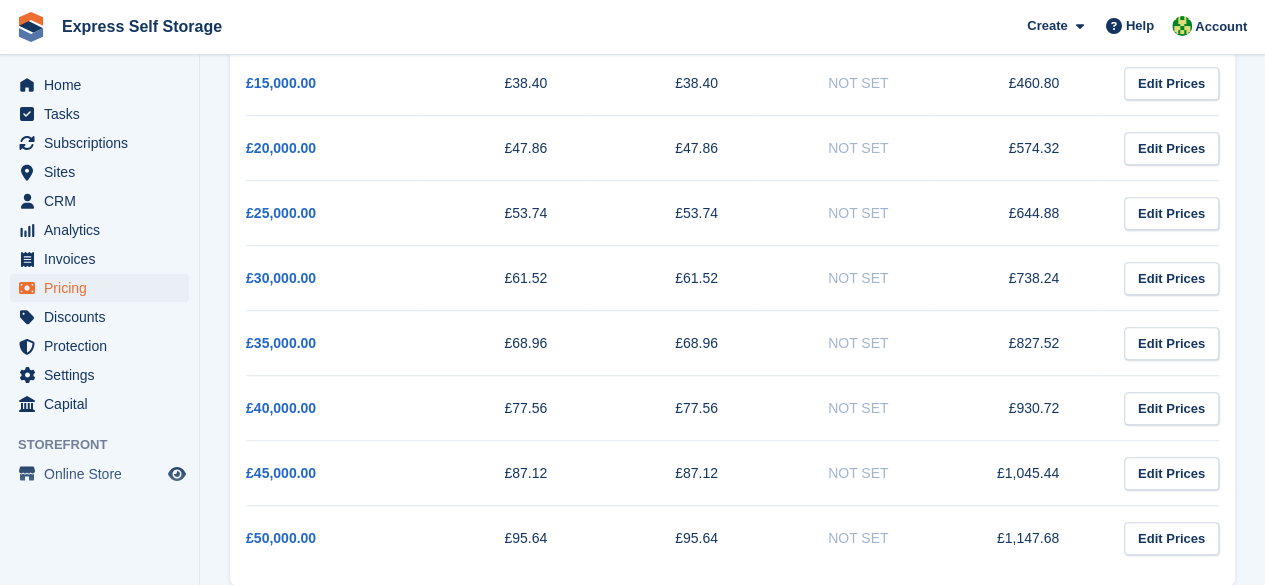 scroll, scrollTop: 600, scrollLeft: 0, axis: vertical 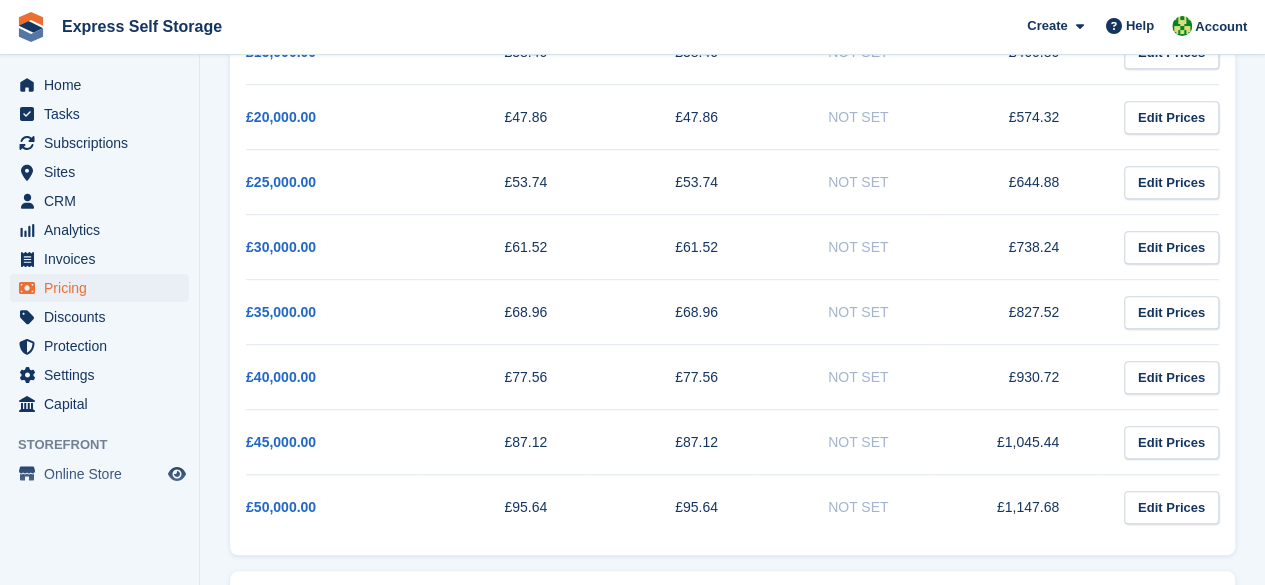 drag, startPoint x: 485, startPoint y: 509, endPoint x: 562, endPoint y: 508, distance: 77.00649 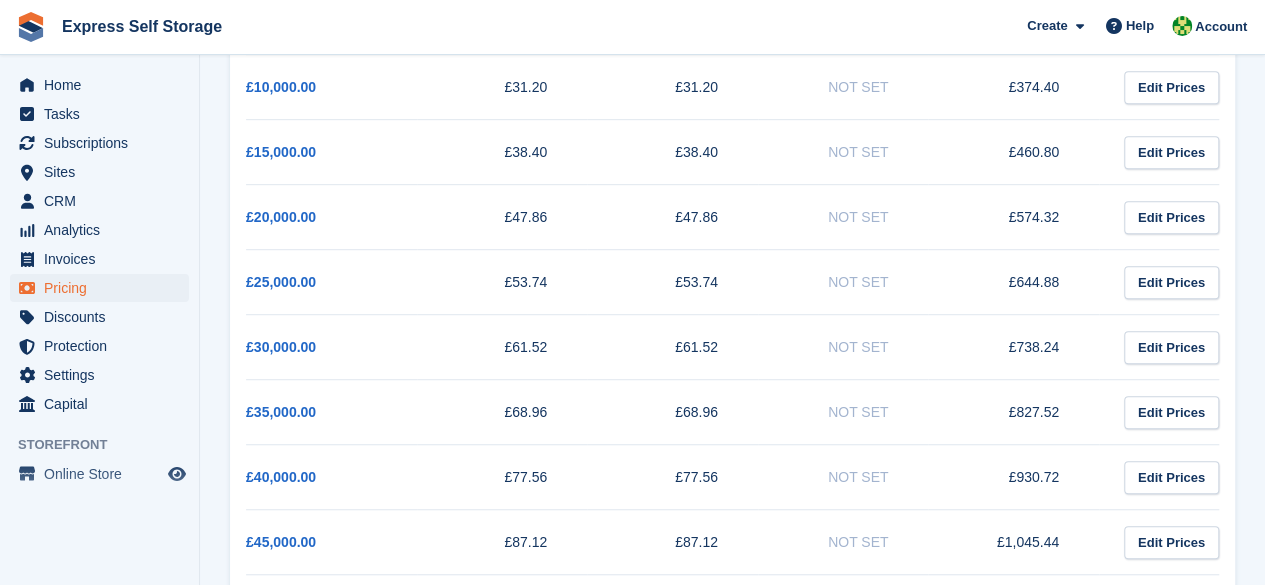 scroll, scrollTop: 700, scrollLeft: 0, axis: vertical 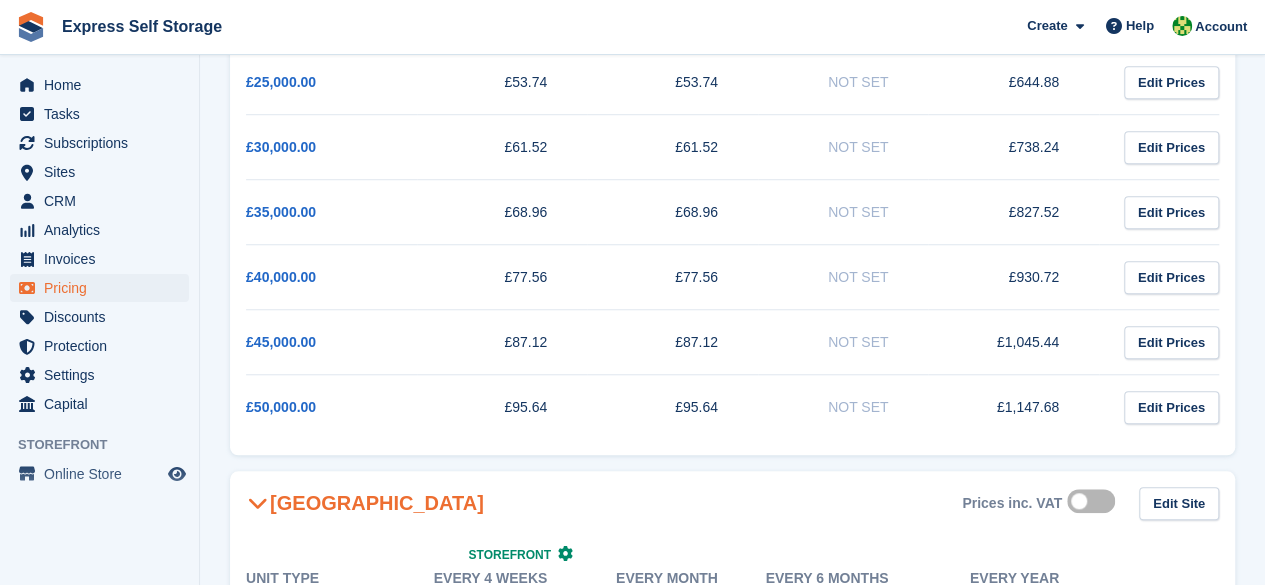 click on "£95.64" at bounding box center [502, 407] 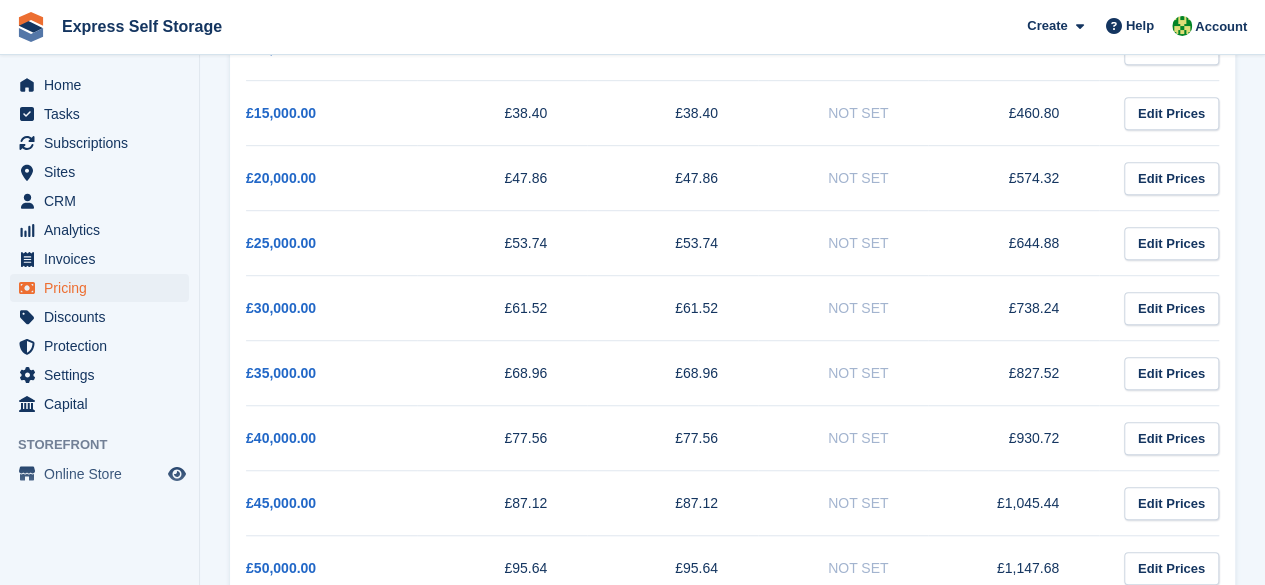 scroll, scrollTop: 600, scrollLeft: 0, axis: vertical 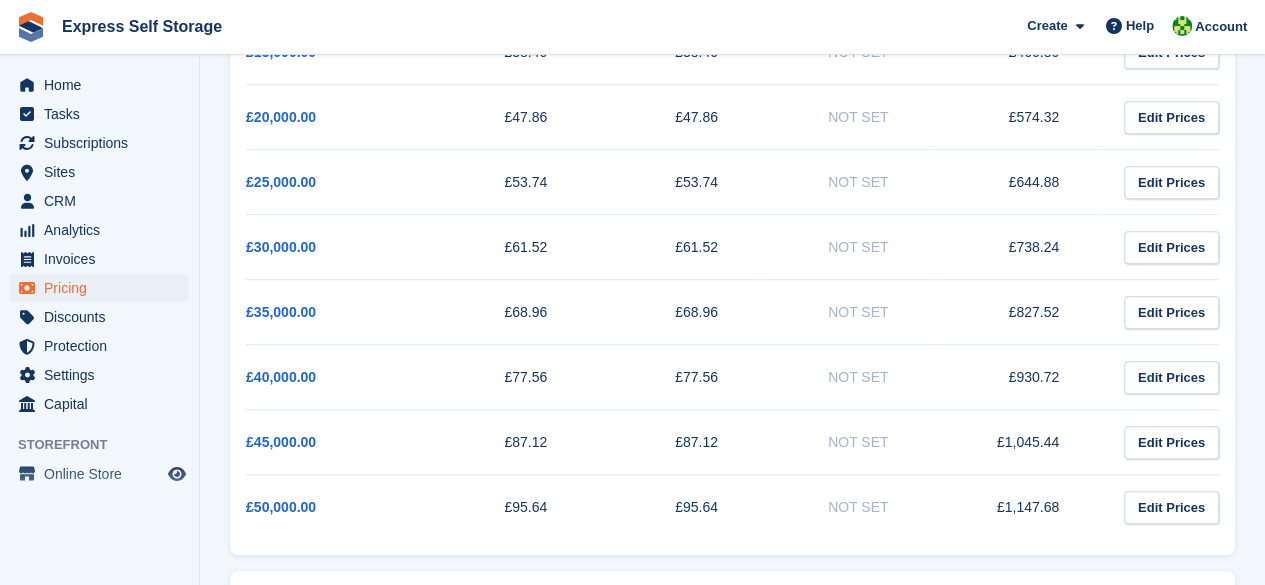 drag, startPoint x: 990, startPoint y: 505, endPoint x: 1086, endPoint y: 511, distance: 96.18732 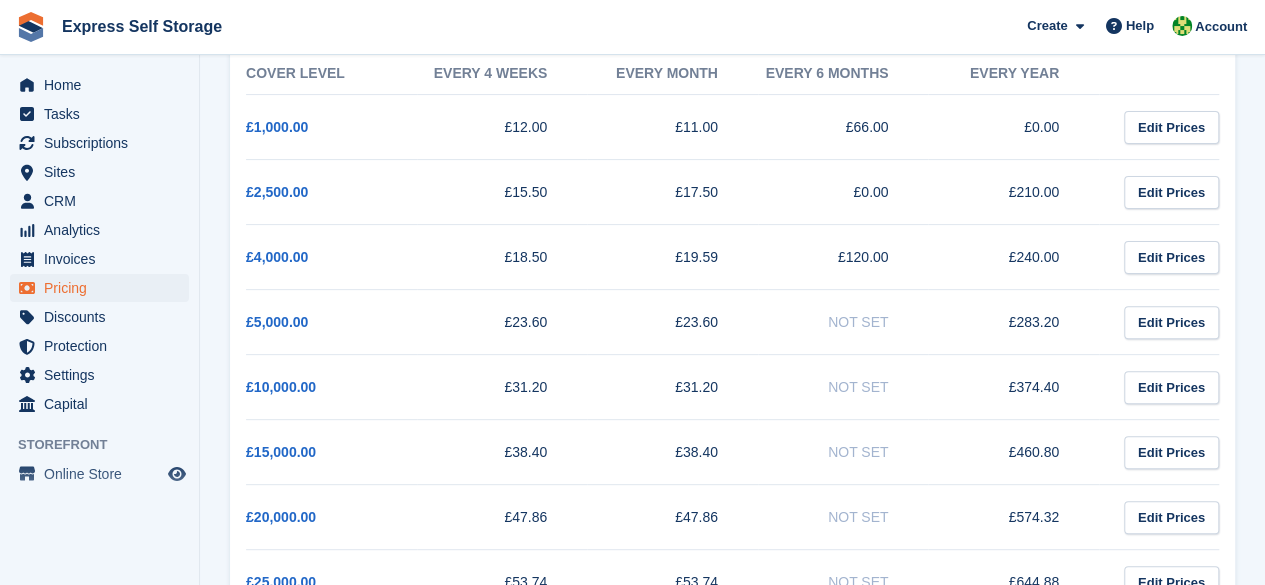 scroll, scrollTop: 0, scrollLeft: 0, axis: both 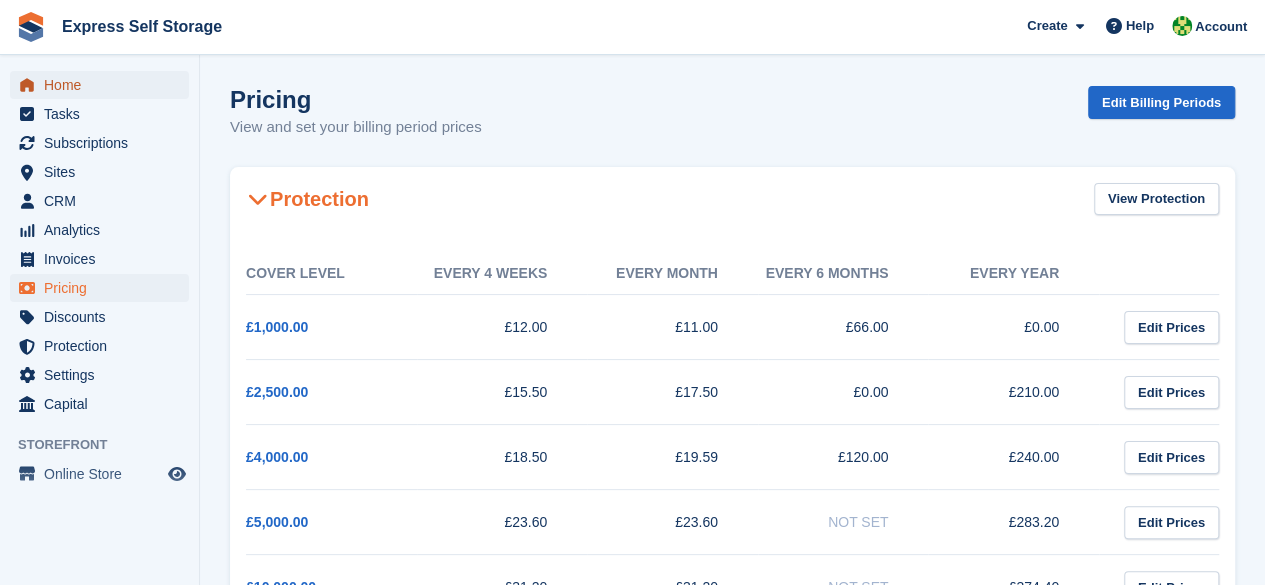 click on "Home" at bounding box center (104, 85) 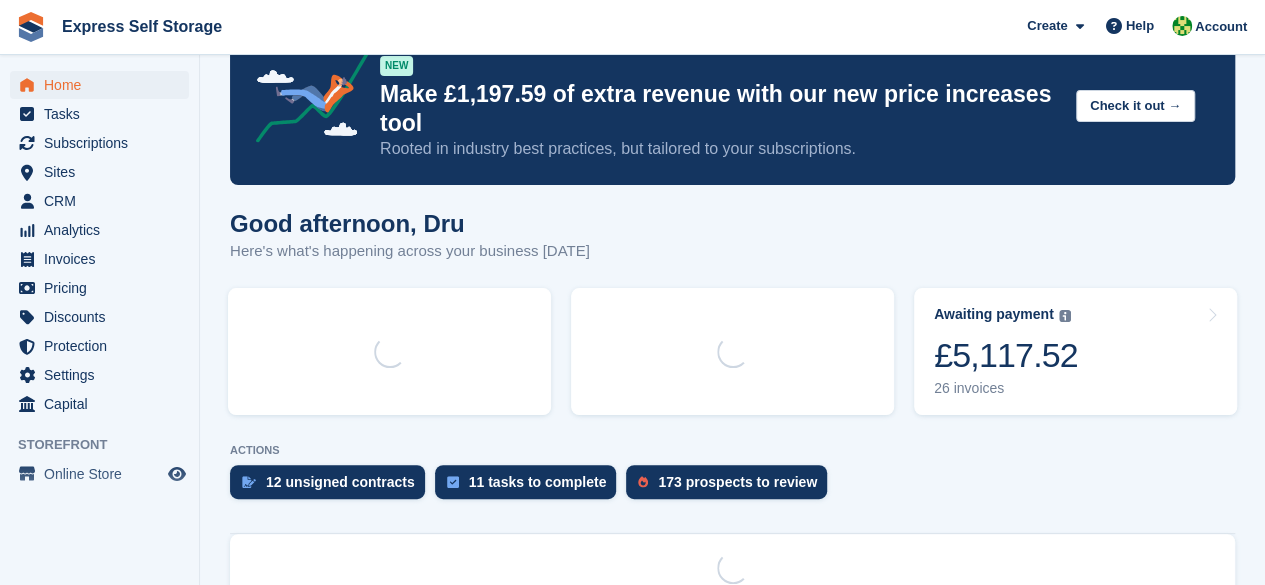 scroll, scrollTop: 76, scrollLeft: 0, axis: vertical 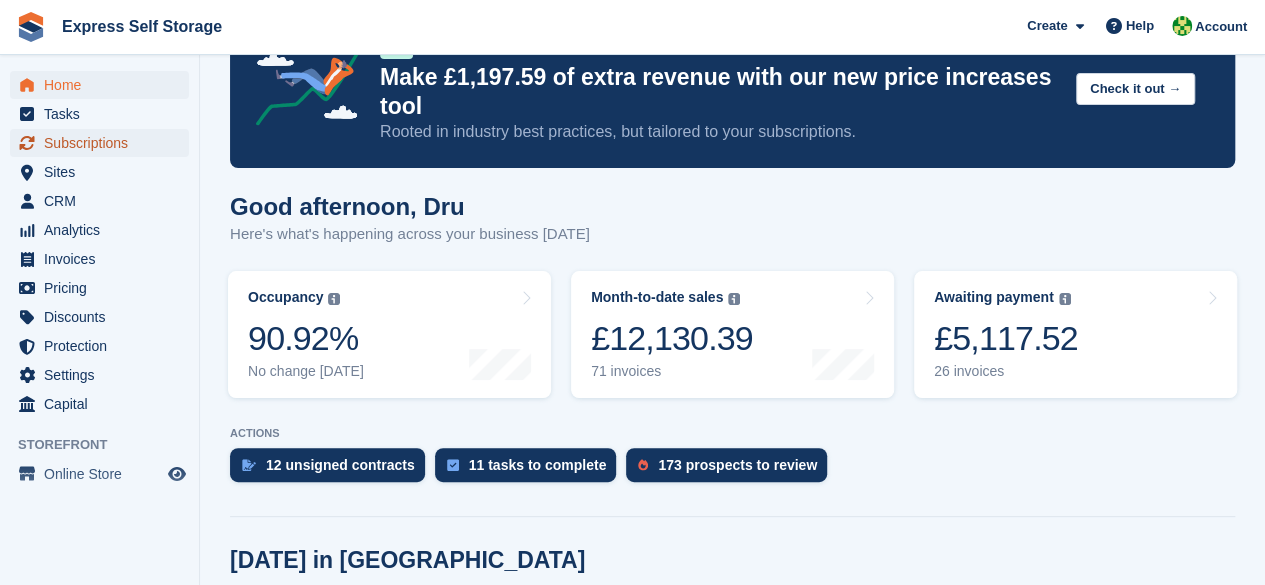 click on "Subscriptions" at bounding box center (104, 143) 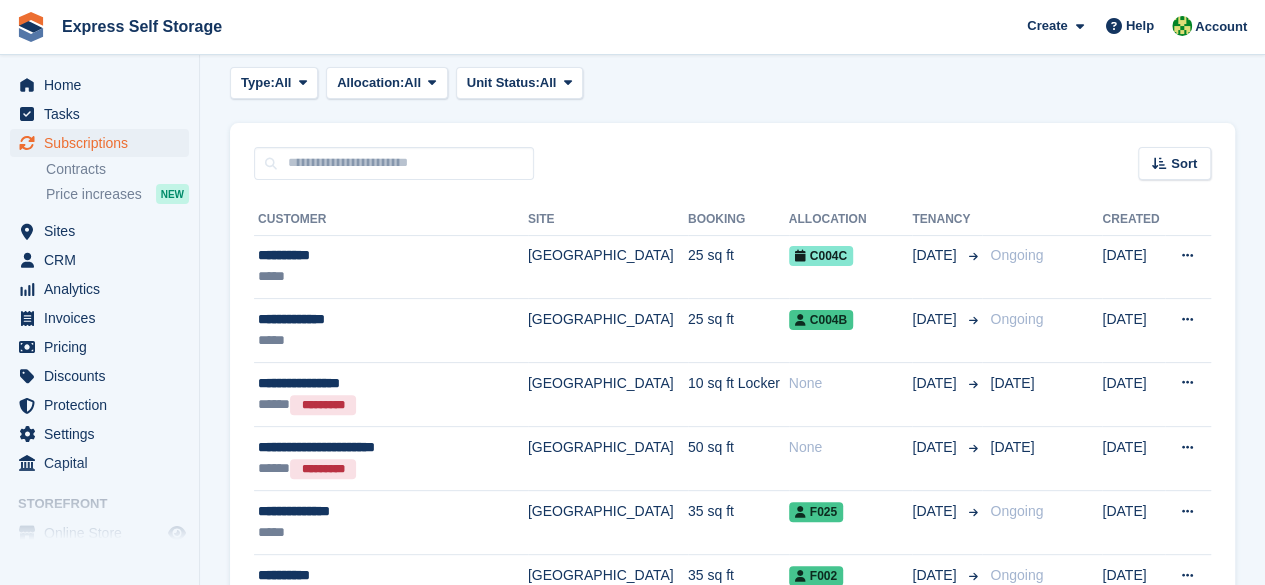 scroll, scrollTop: 0, scrollLeft: 0, axis: both 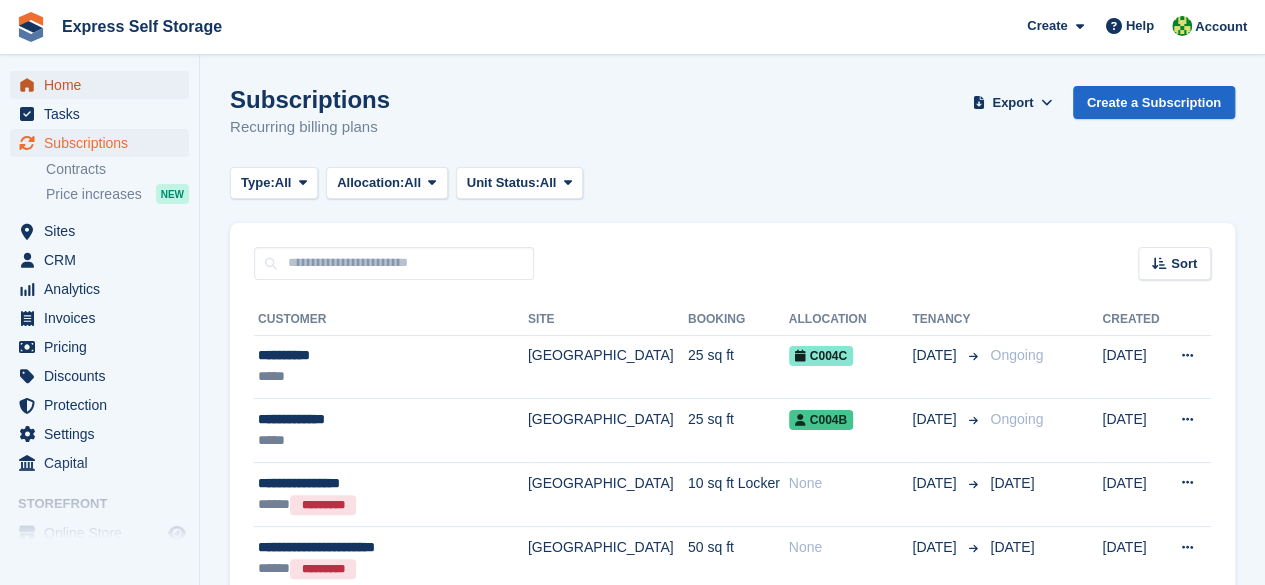 click on "Home" at bounding box center (104, 85) 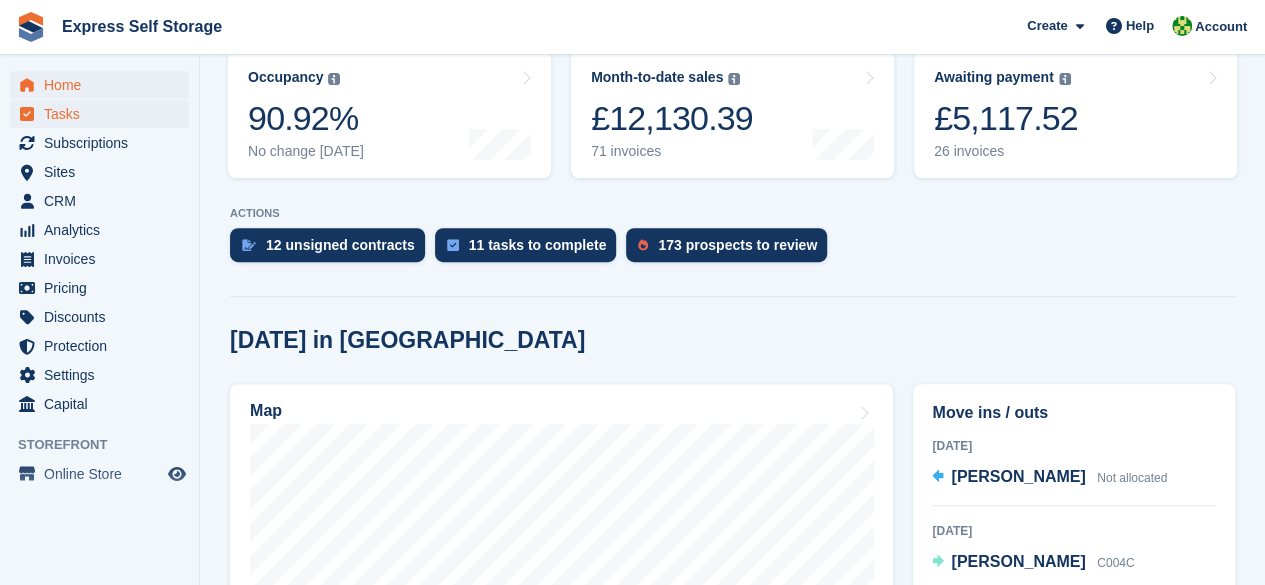 scroll, scrollTop: 300, scrollLeft: 0, axis: vertical 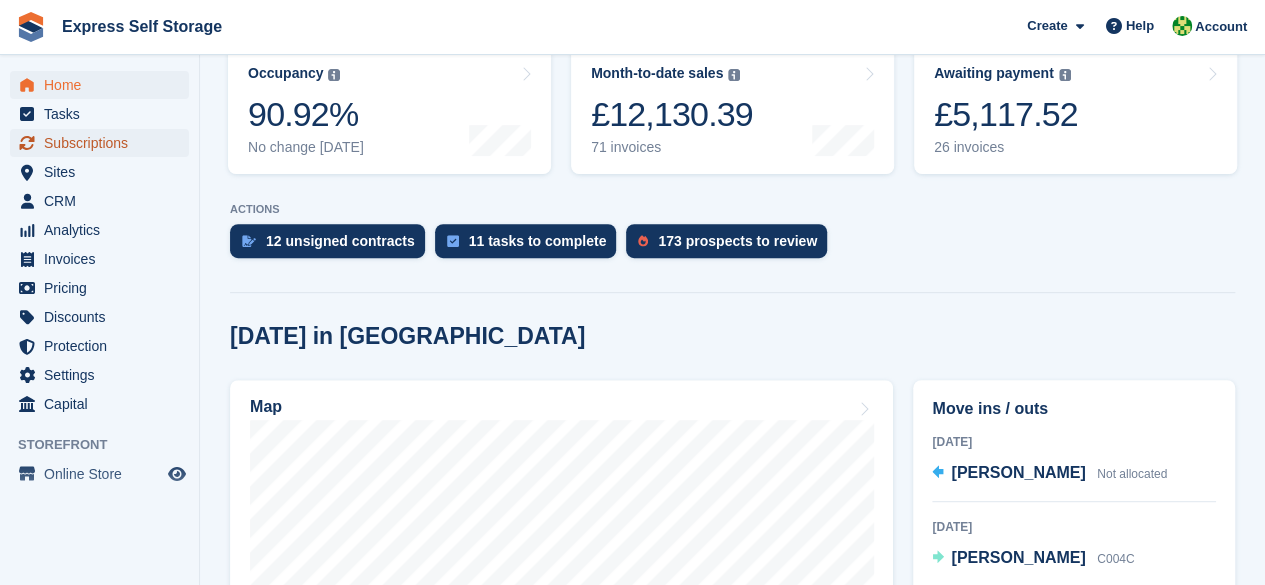 click on "Subscriptions" at bounding box center [104, 143] 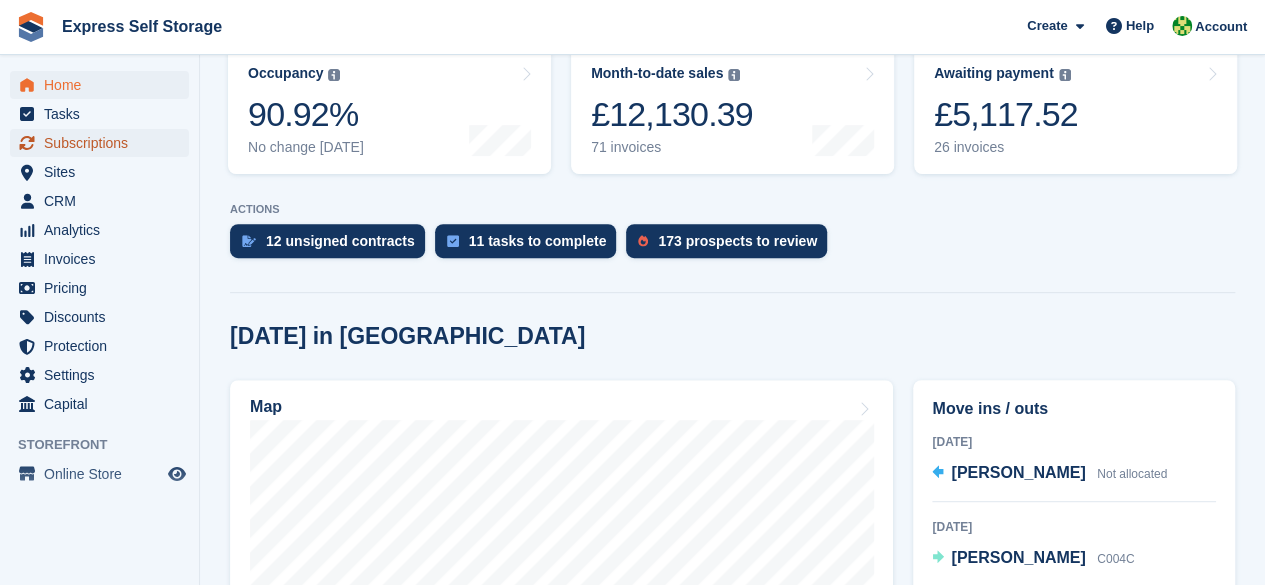 scroll, scrollTop: 800, scrollLeft: 0, axis: vertical 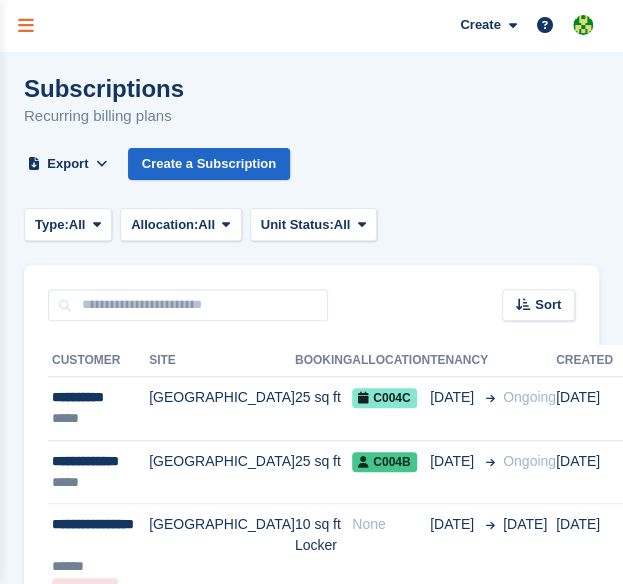 click at bounding box center [26, 26] 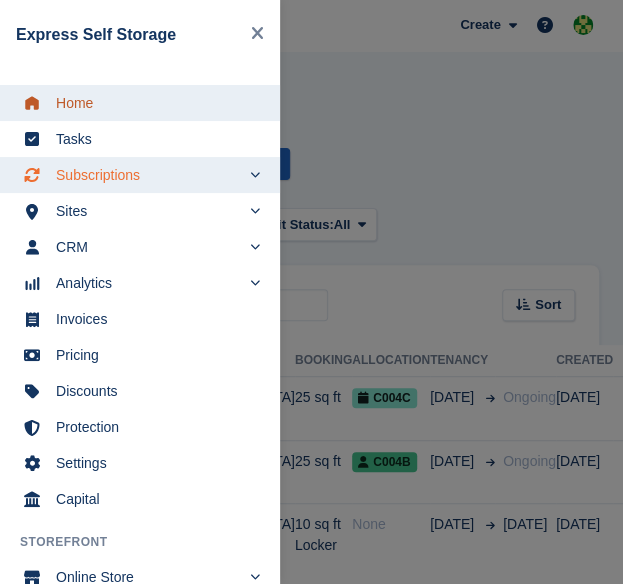 click on "Home" at bounding box center [153, 103] 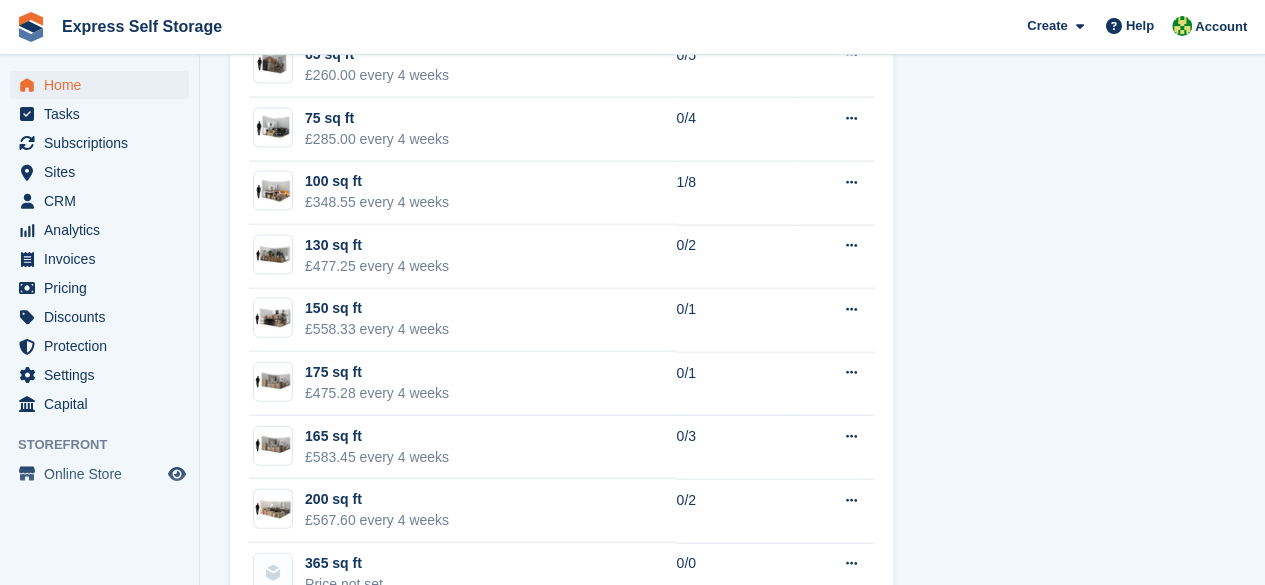 scroll, scrollTop: 2141, scrollLeft: 0, axis: vertical 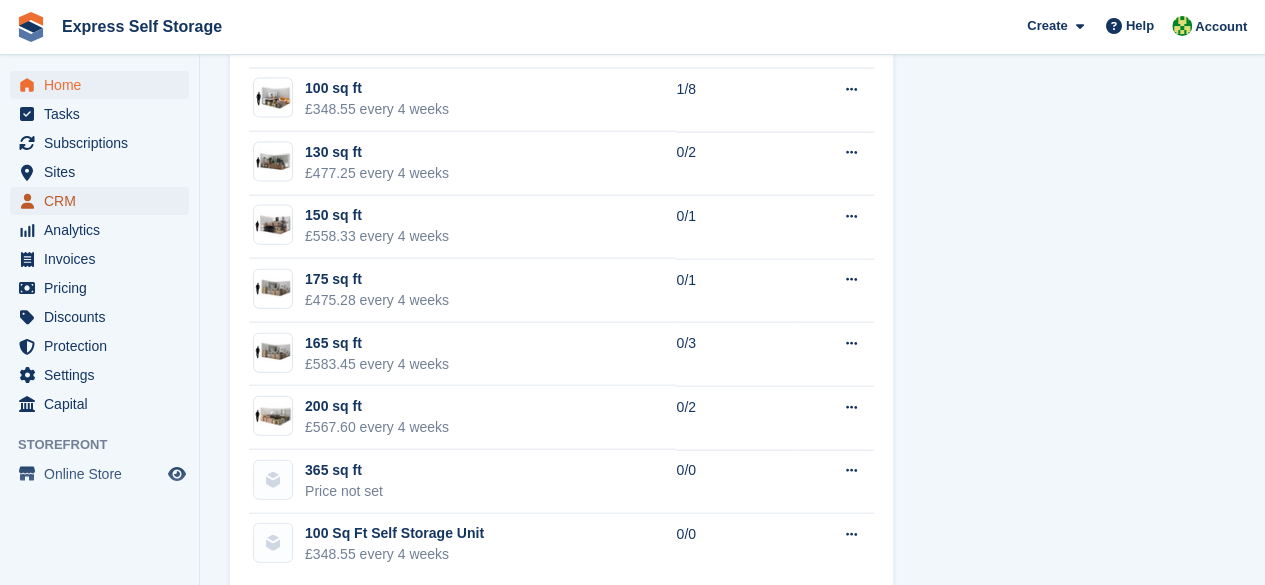click on "CRM" at bounding box center [104, 201] 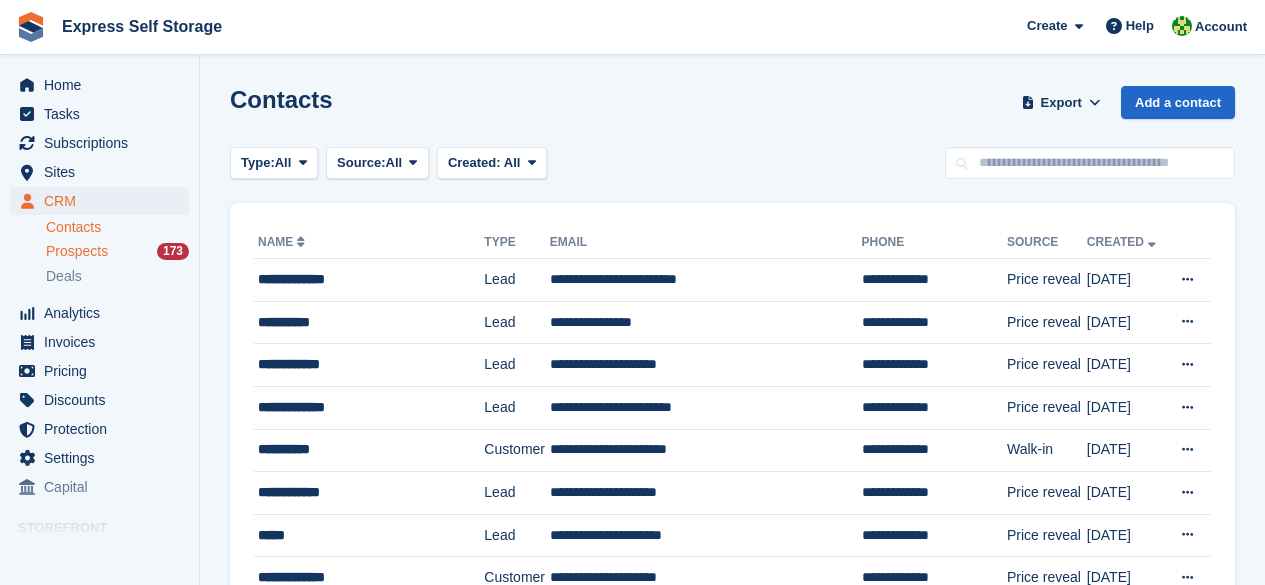 click on "Prospects
173" at bounding box center (117, 251) 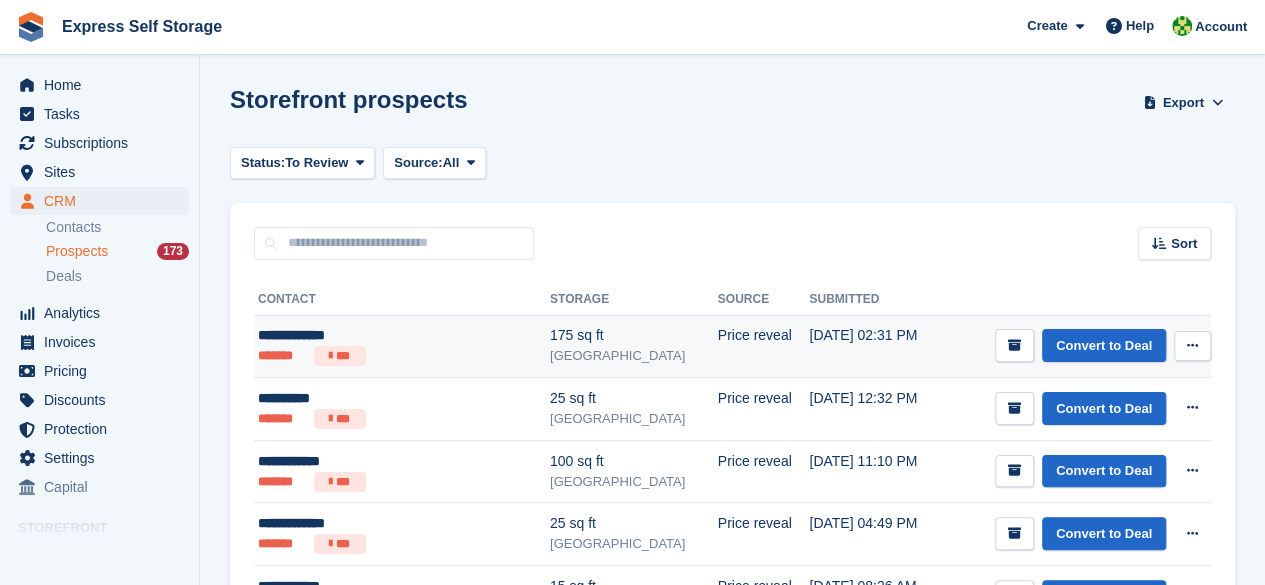 click on "*******
***" at bounding box center (375, 356) 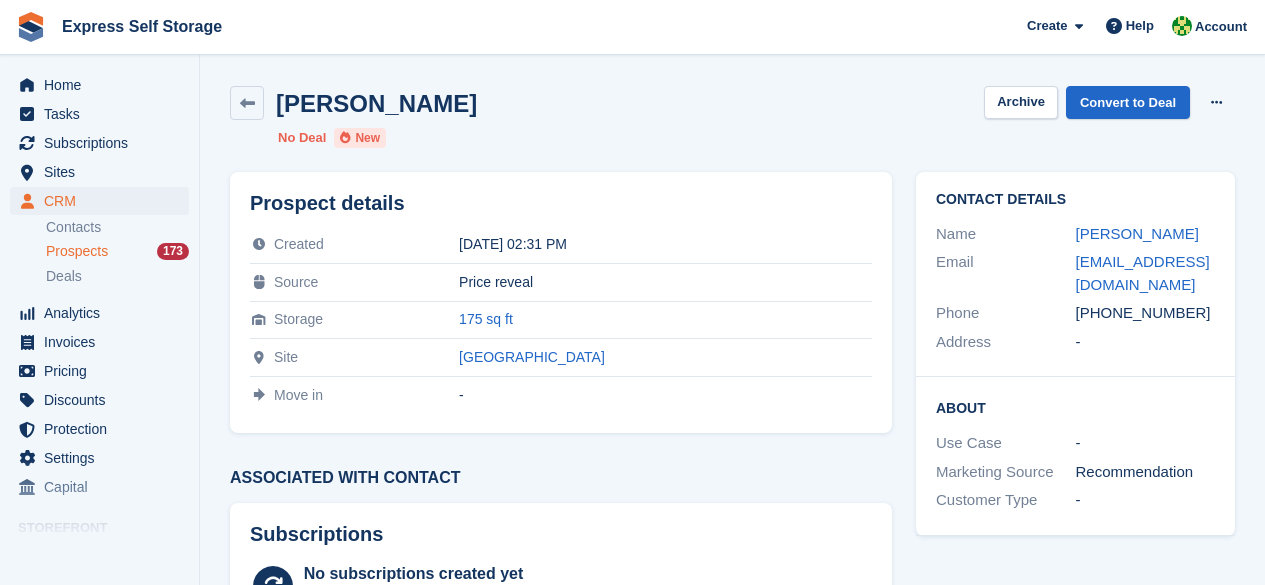 scroll, scrollTop: 0, scrollLeft: 0, axis: both 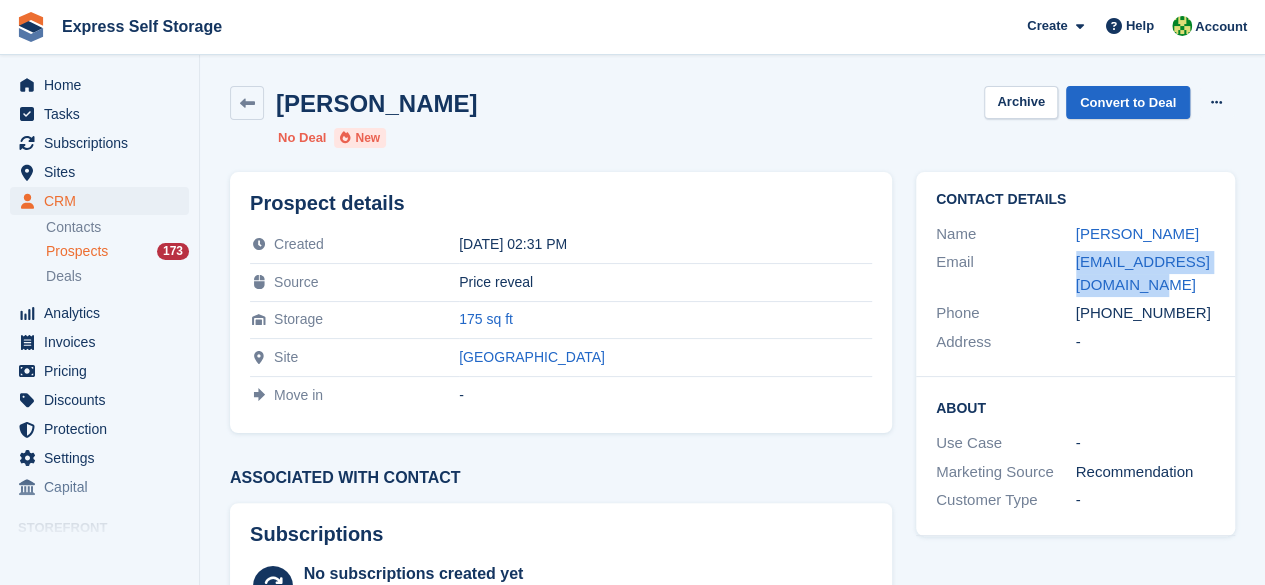 drag, startPoint x: 1056, startPoint y: 263, endPoint x: 1160, endPoint y: 291, distance: 107.70329 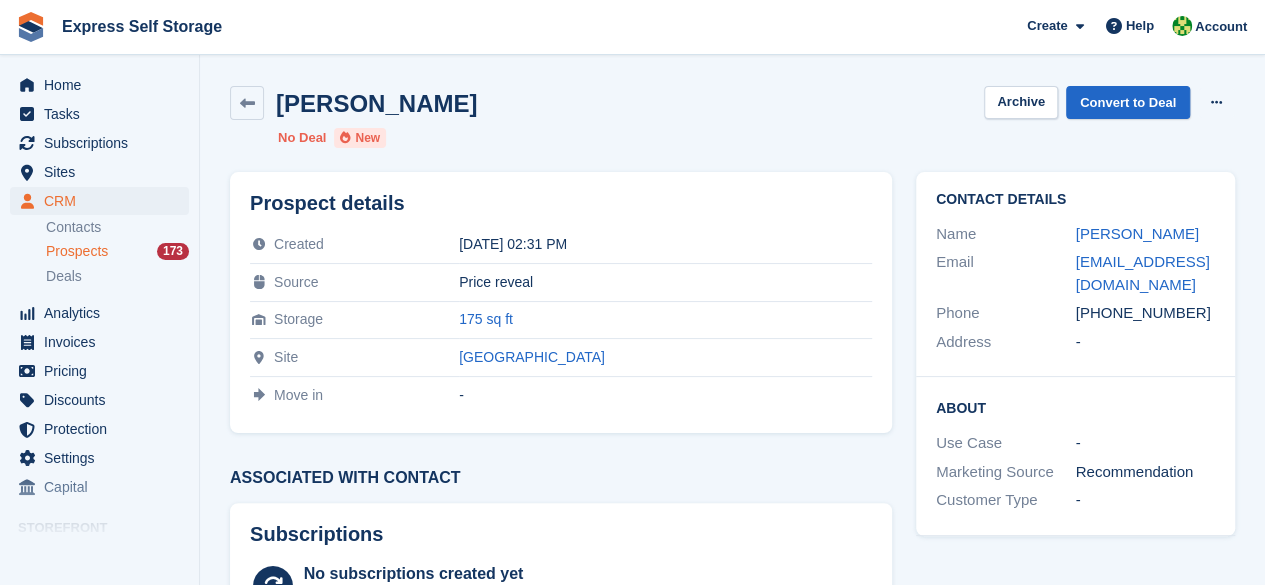 click on "+447442341733" at bounding box center [1146, 313] 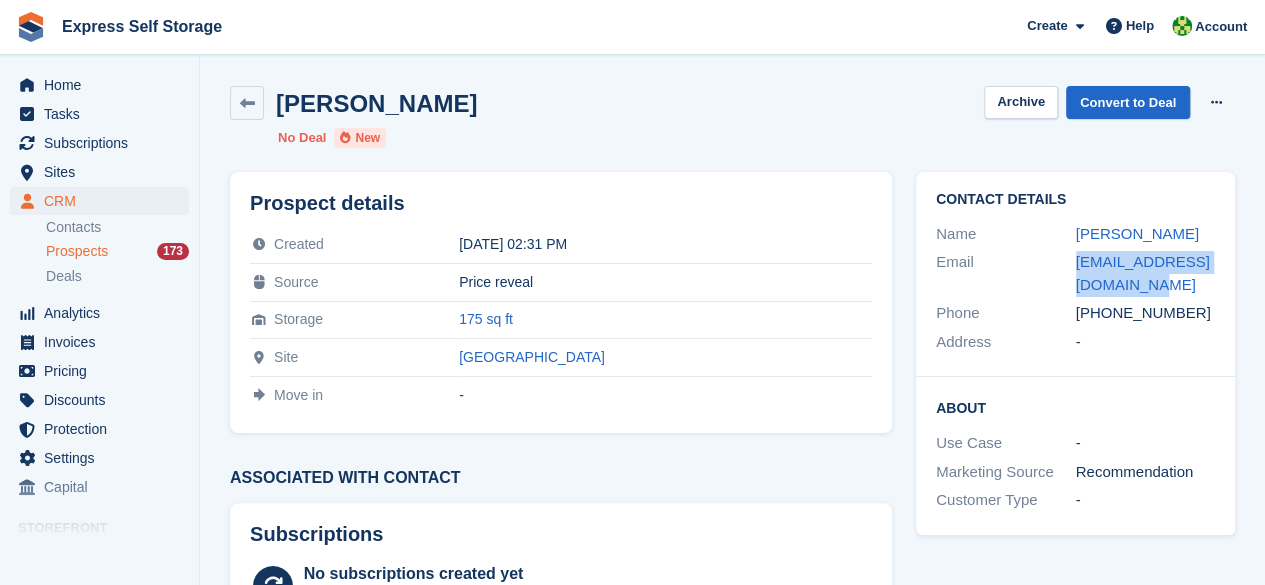 drag, startPoint x: 1132, startPoint y: 290, endPoint x: 1064, endPoint y: 267, distance: 71.7844 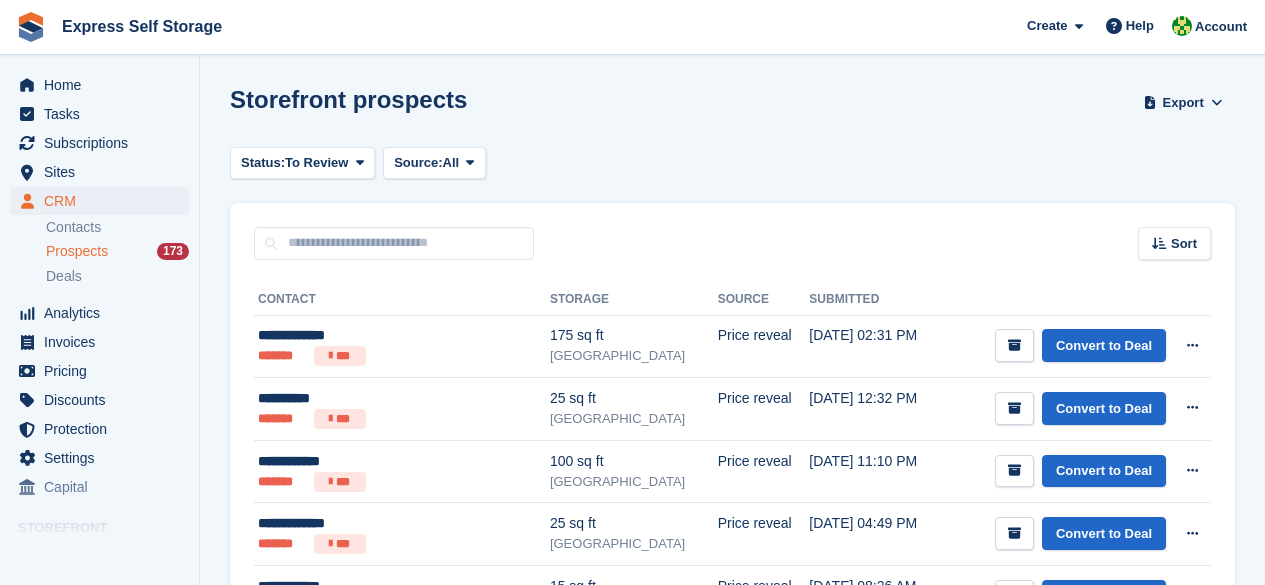 scroll, scrollTop: 500, scrollLeft: 0, axis: vertical 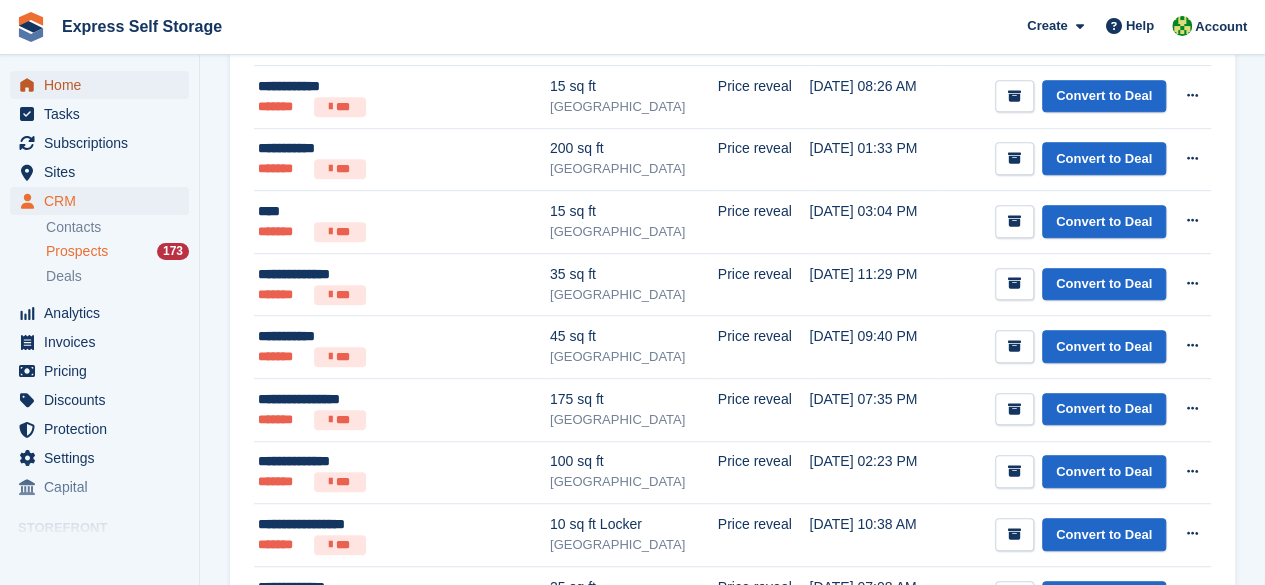 click on "Home" at bounding box center (104, 85) 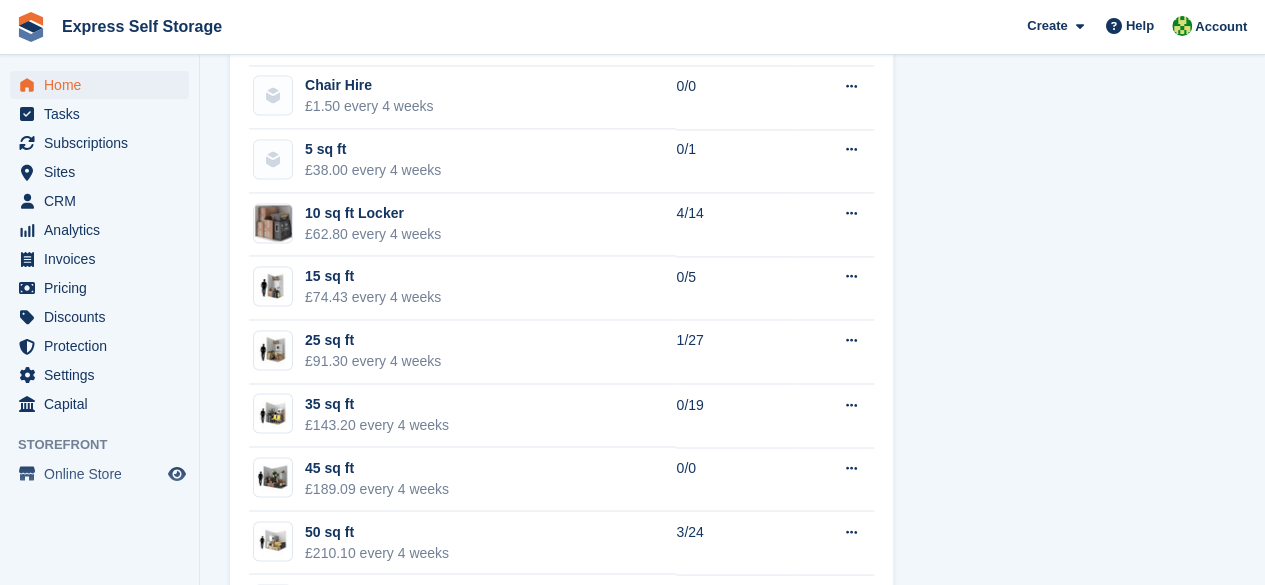 scroll, scrollTop: 1341, scrollLeft: 0, axis: vertical 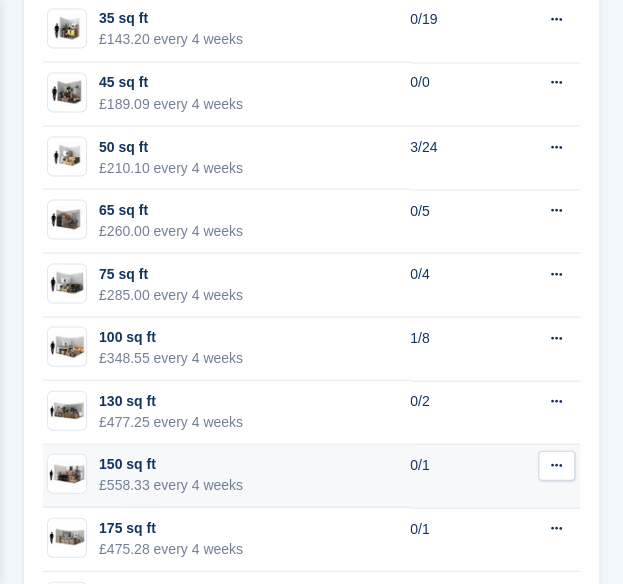 click on "150 sq ft" at bounding box center [171, 463] 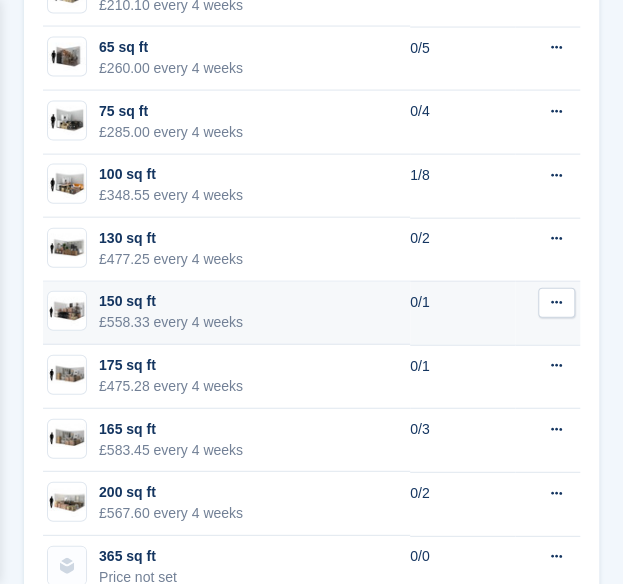 scroll, scrollTop: 2872, scrollLeft: 0, axis: vertical 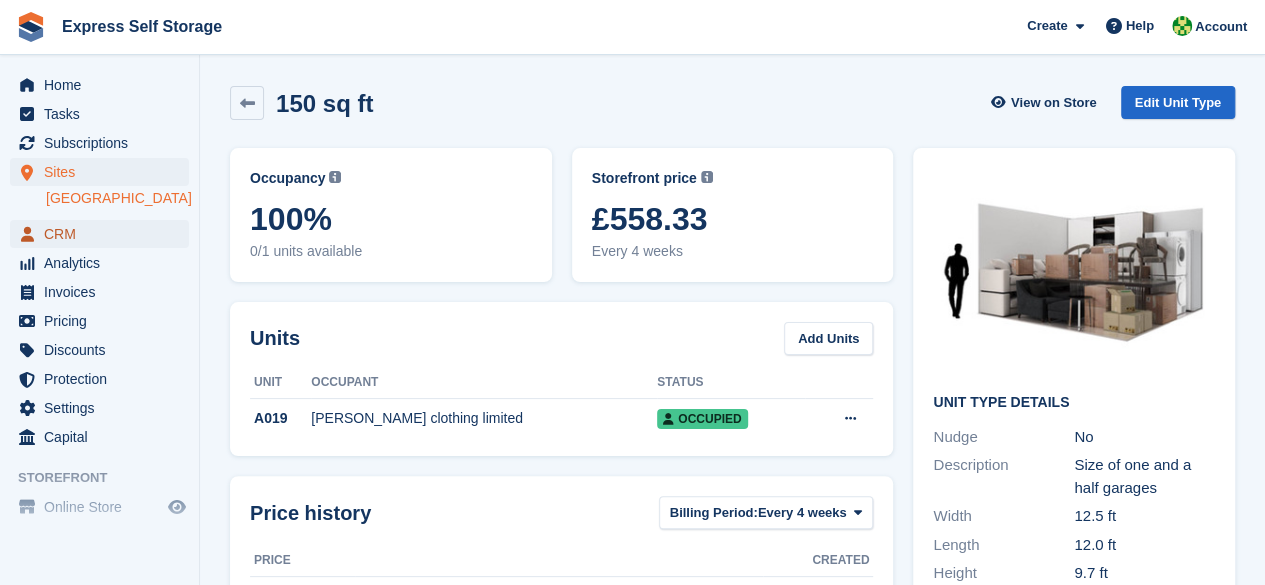 click on "CRM" at bounding box center (104, 234) 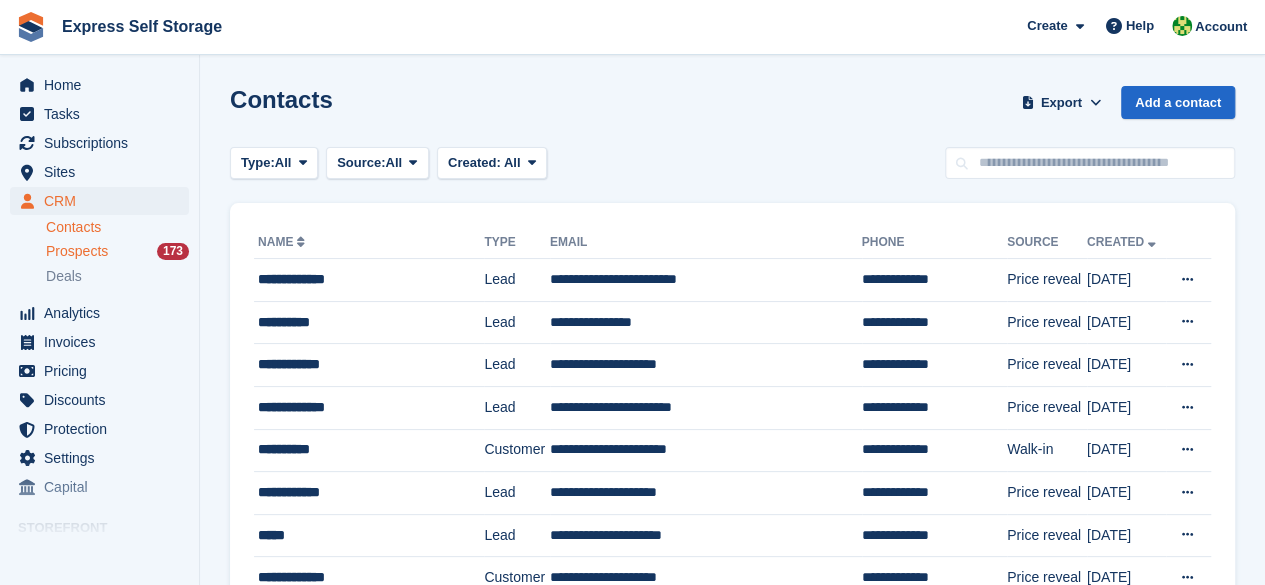 click on "Prospects
173" at bounding box center (117, 251) 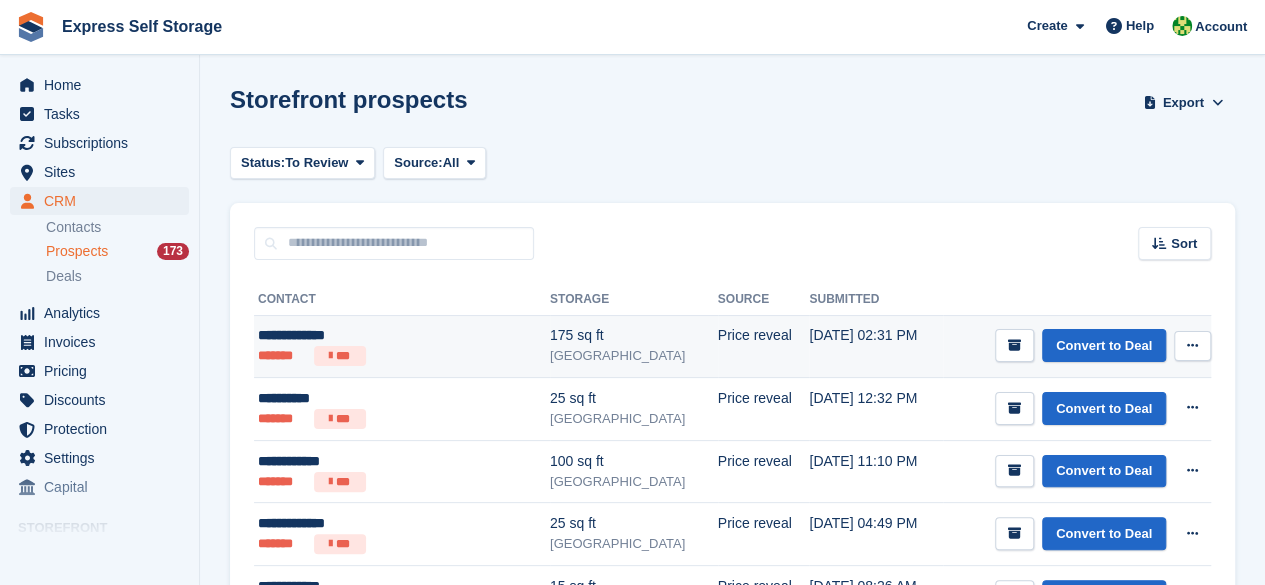 click on "**********" at bounding box center (402, 346) 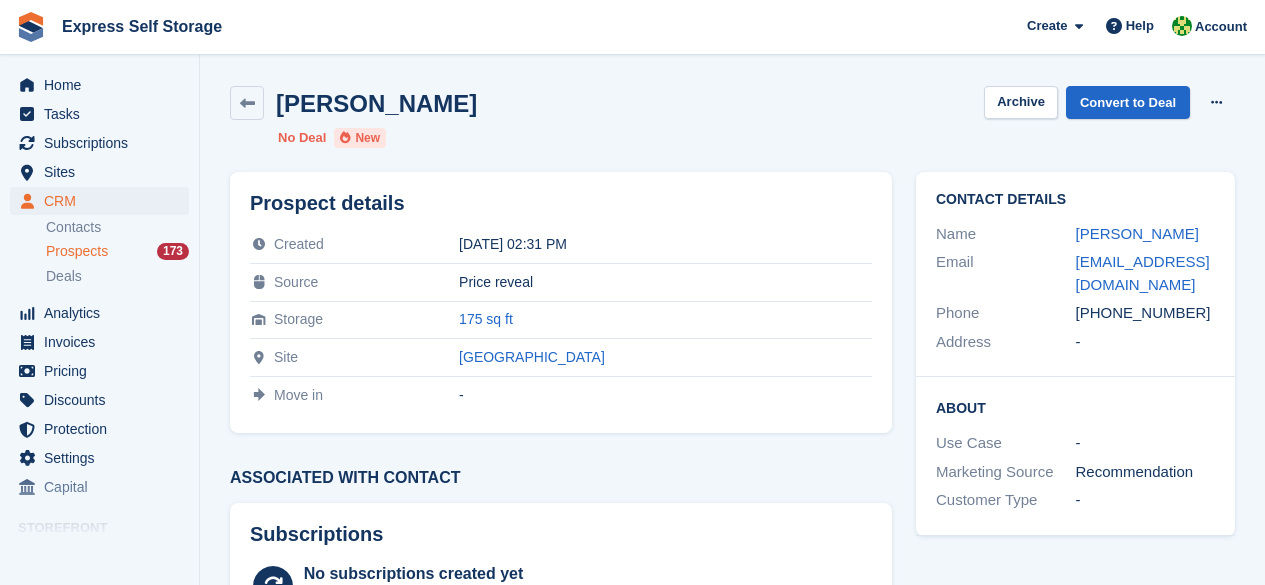scroll, scrollTop: 0, scrollLeft: 0, axis: both 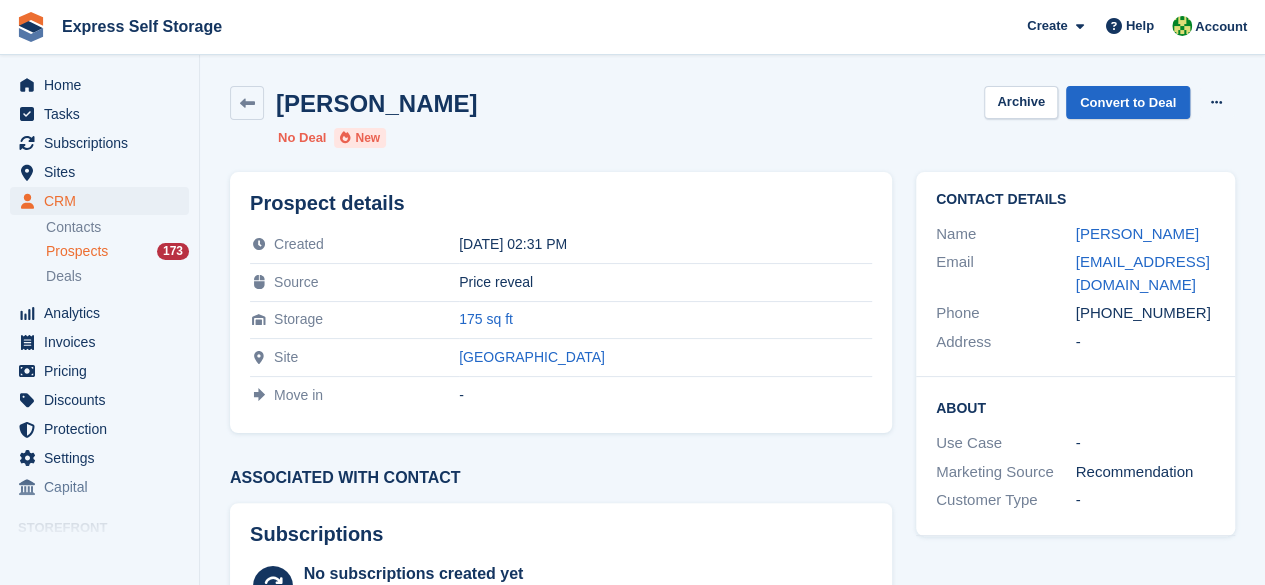 drag, startPoint x: 1054, startPoint y: 262, endPoint x: 1177, endPoint y: 301, distance: 129.03488 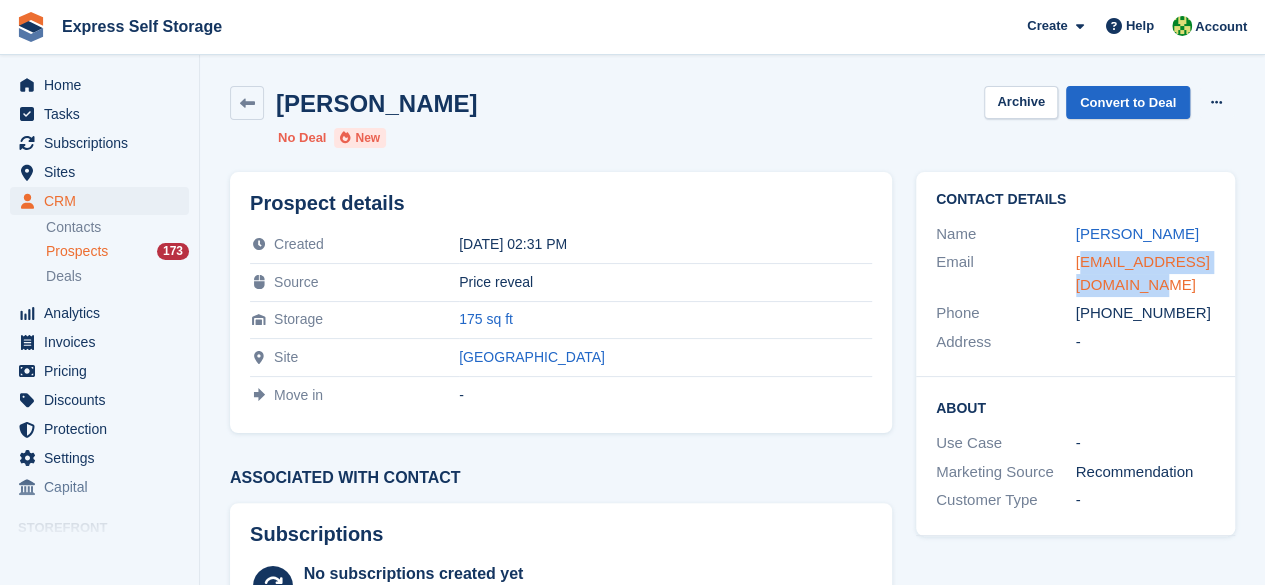 drag, startPoint x: 1134, startPoint y: 286, endPoint x: 1082, endPoint y: 265, distance: 56.0803 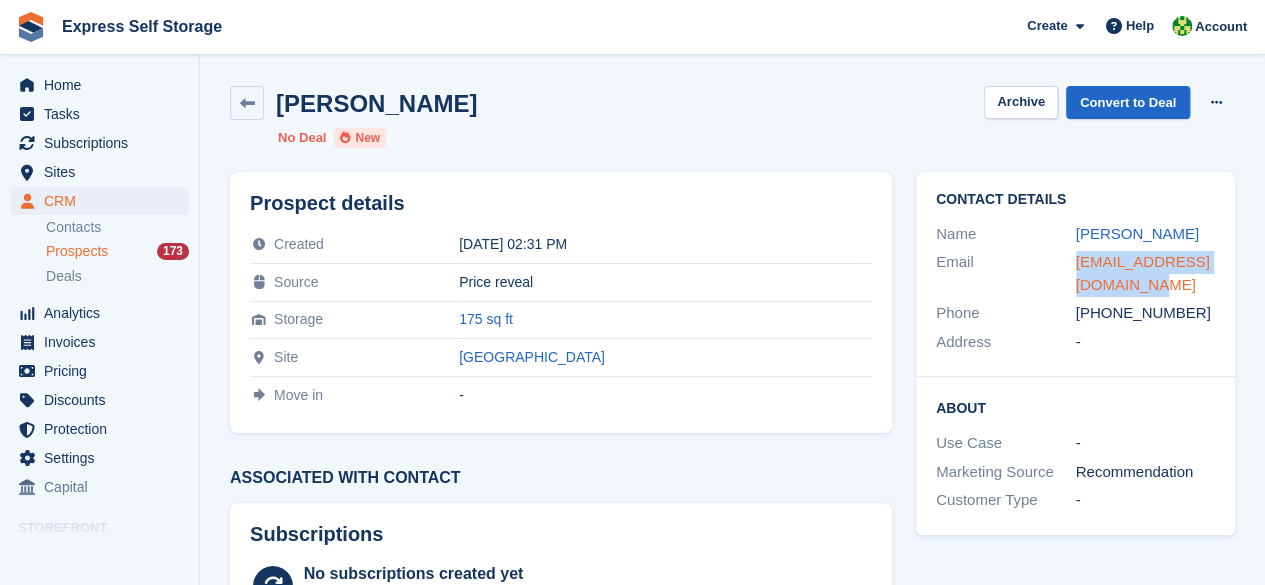 drag, startPoint x: 1070, startPoint y: 265, endPoint x: 1121, endPoint y: 283, distance: 54.08327 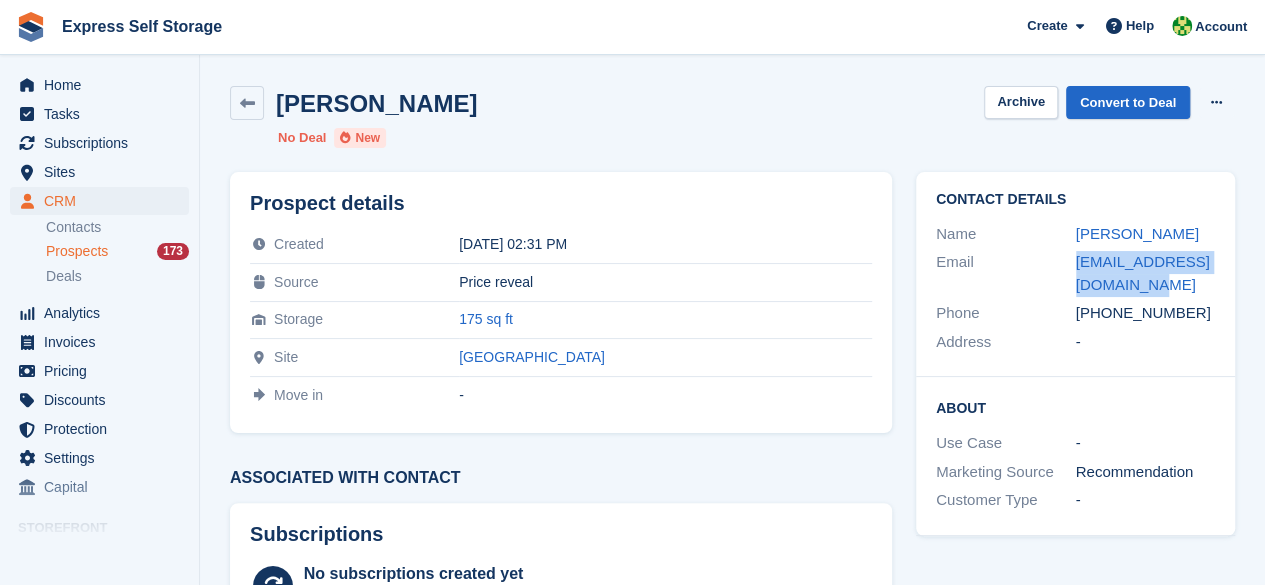 copy on "[EMAIL_ADDRESS][DOMAIN_NAME]" 